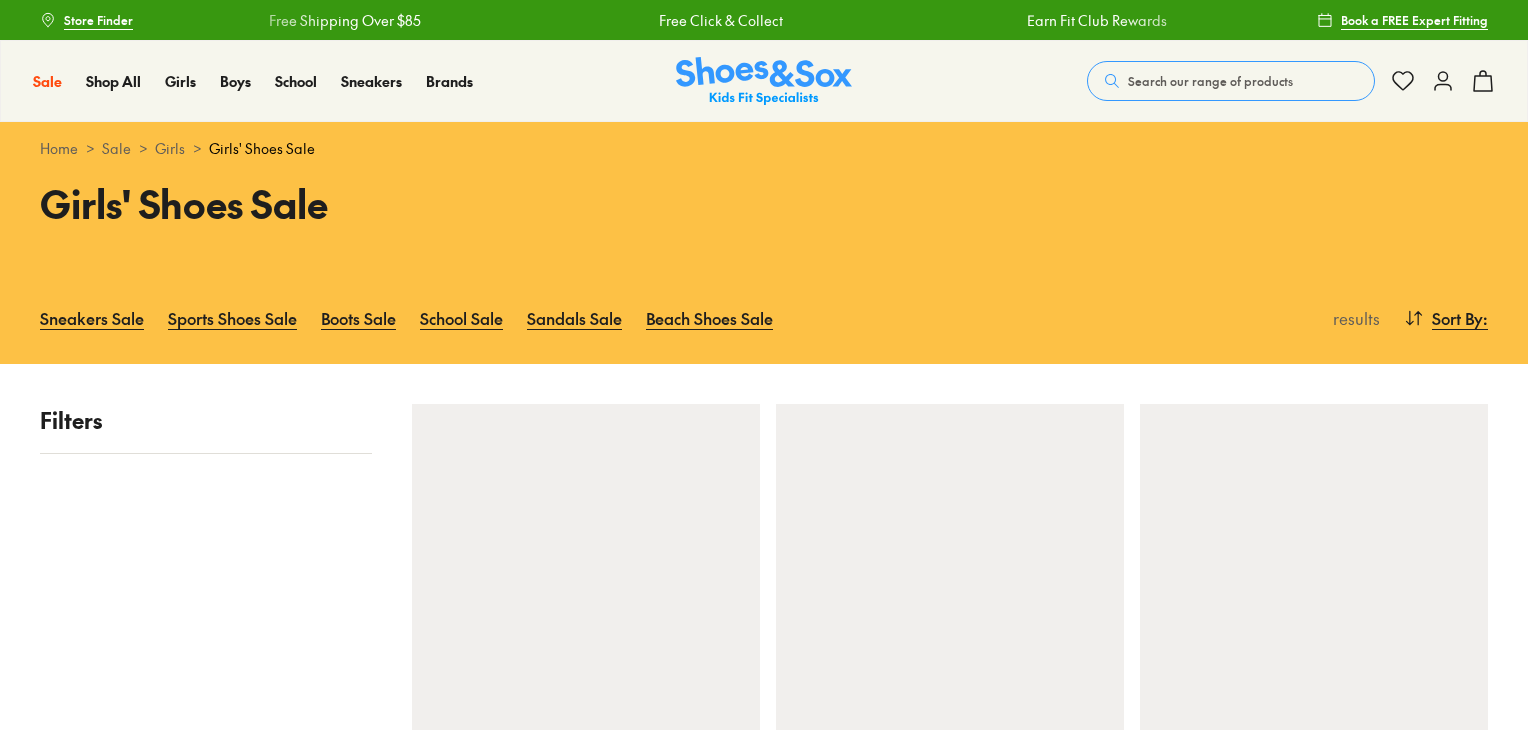 scroll, scrollTop: 0, scrollLeft: 0, axis: both 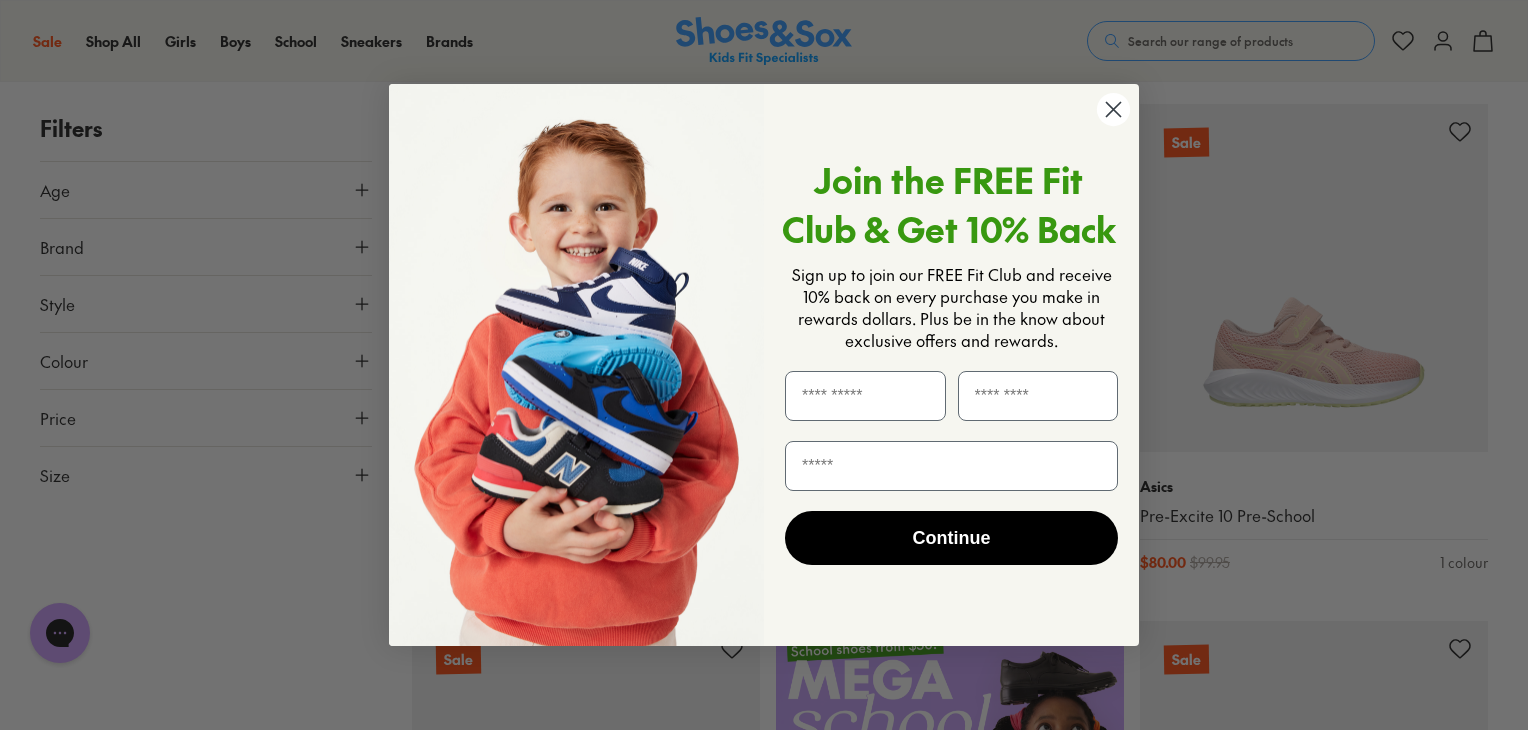 click at bounding box center (576, 365) 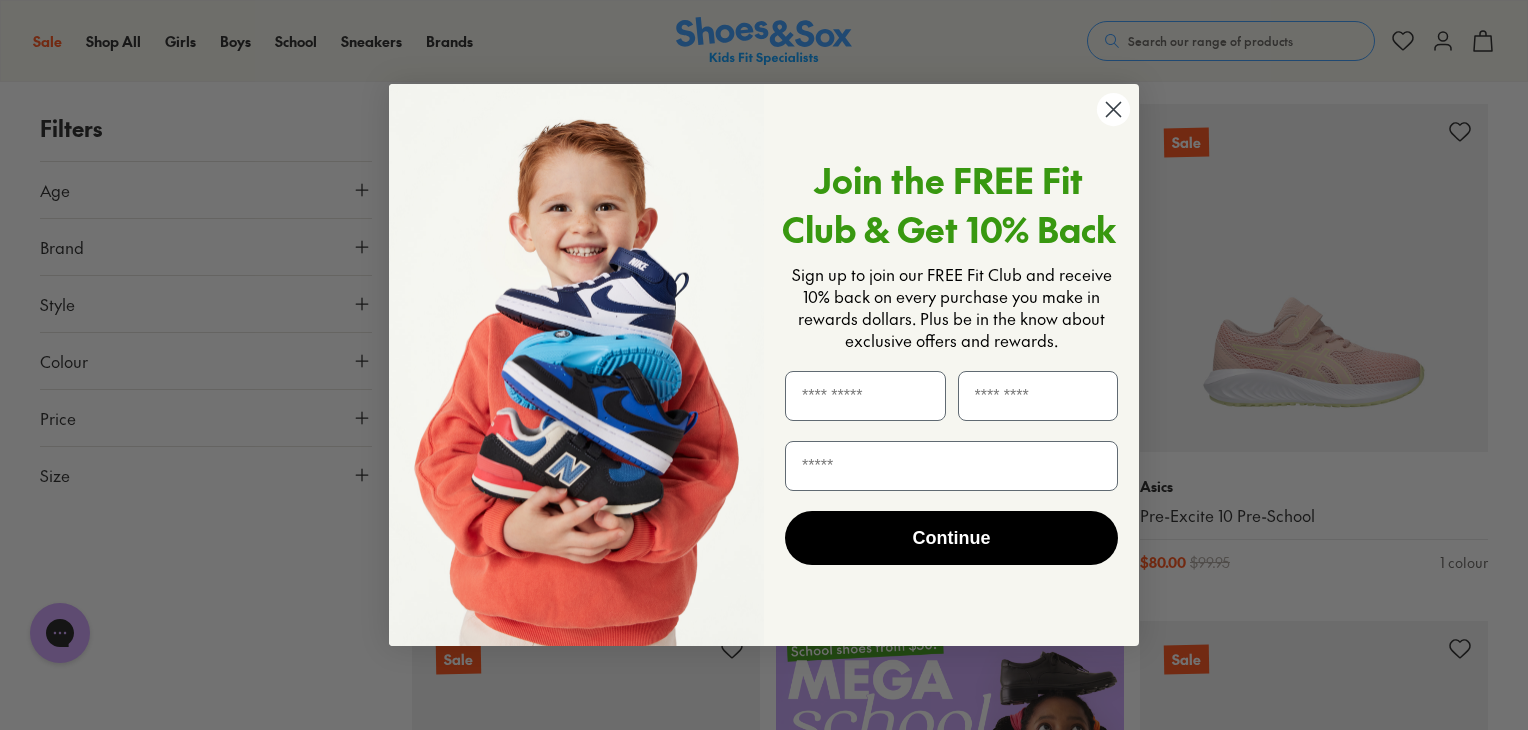 click 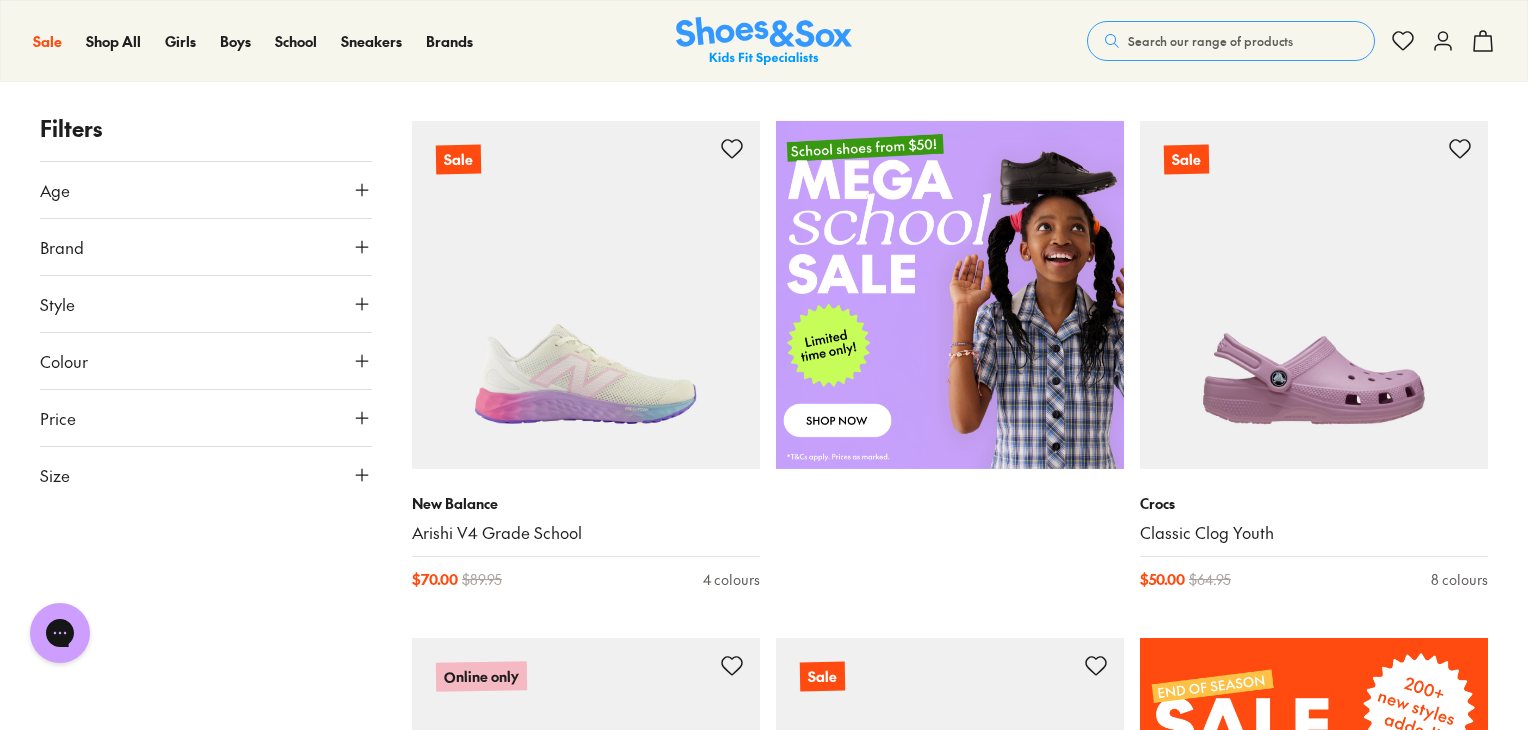 scroll, scrollTop: 700, scrollLeft: 0, axis: vertical 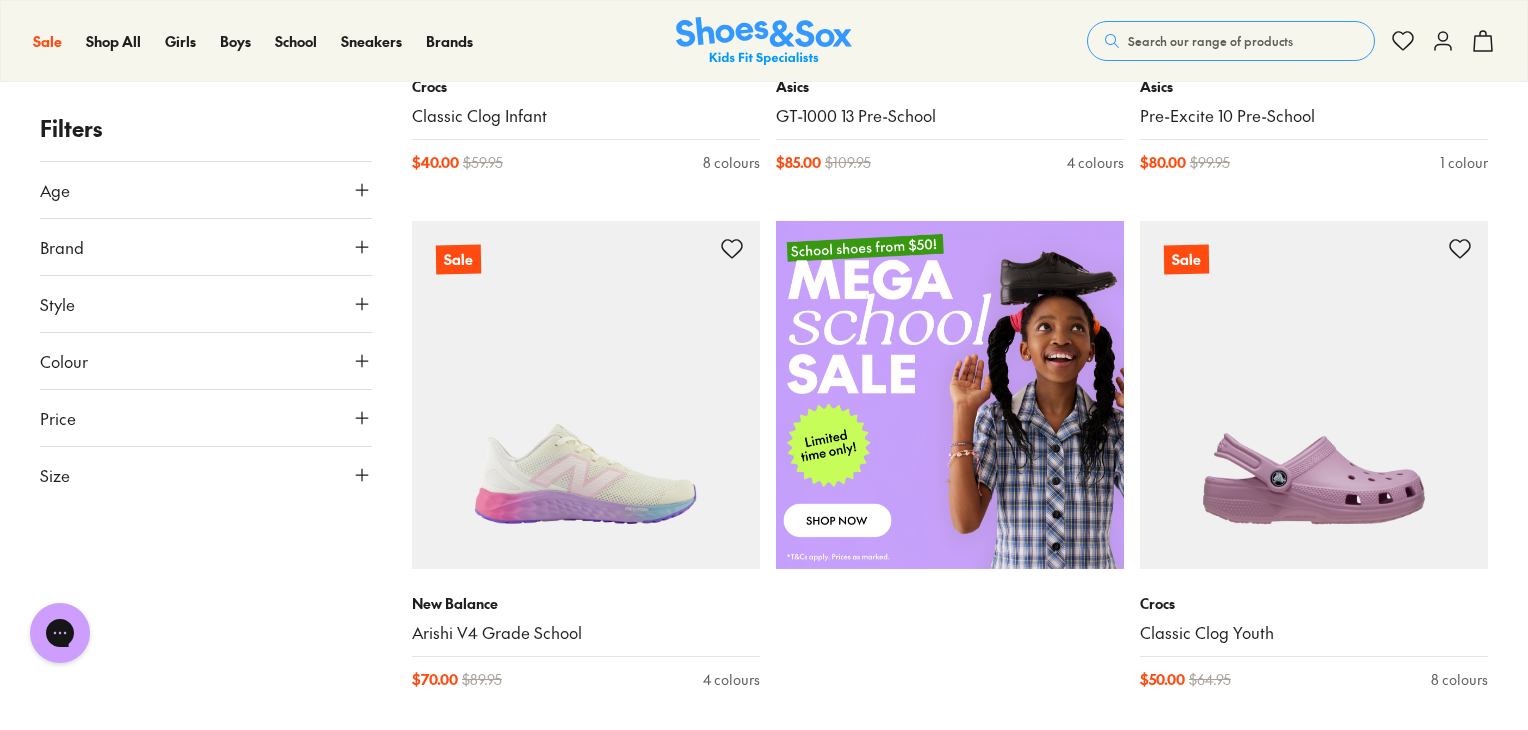 click 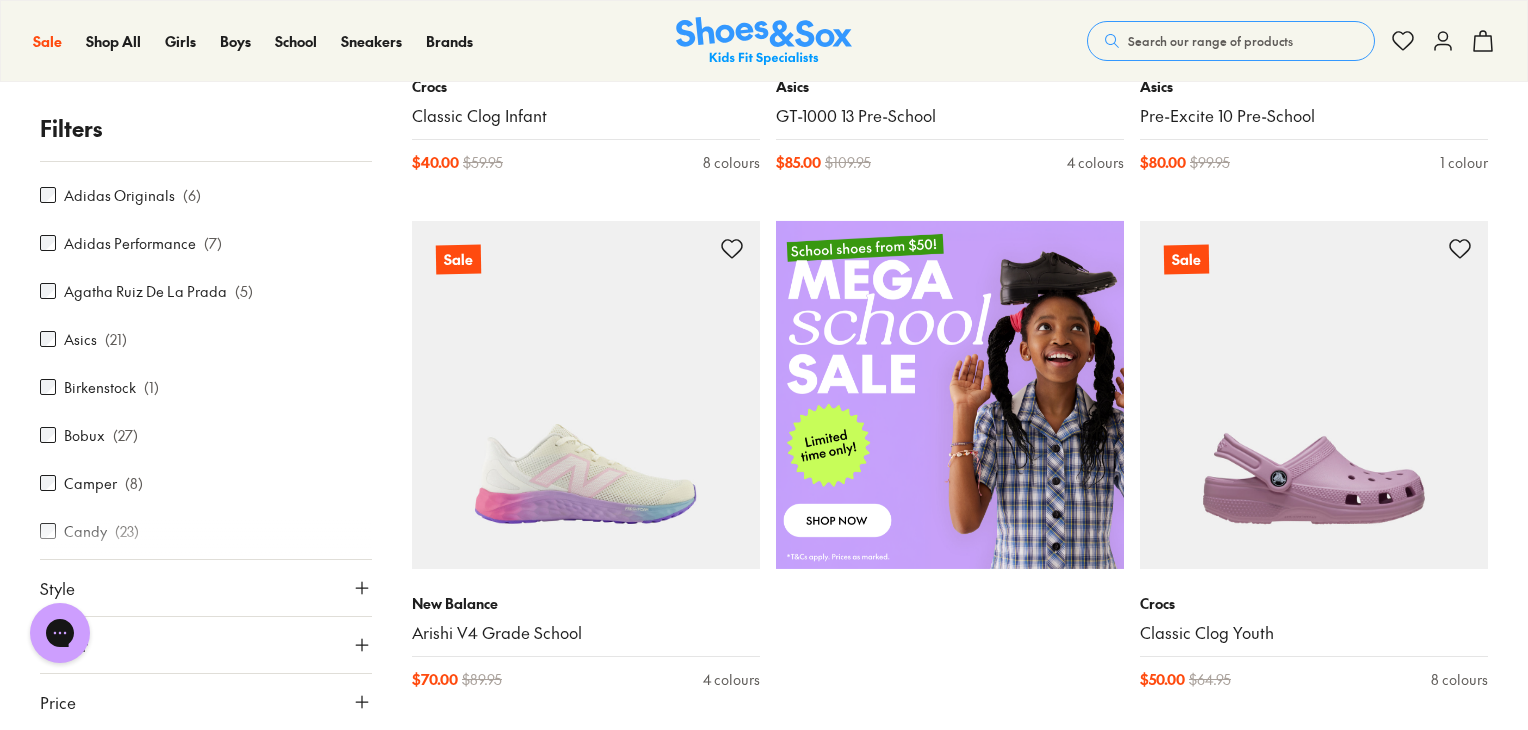 scroll, scrollTop: 0, scrollLeft: 0, axis: both 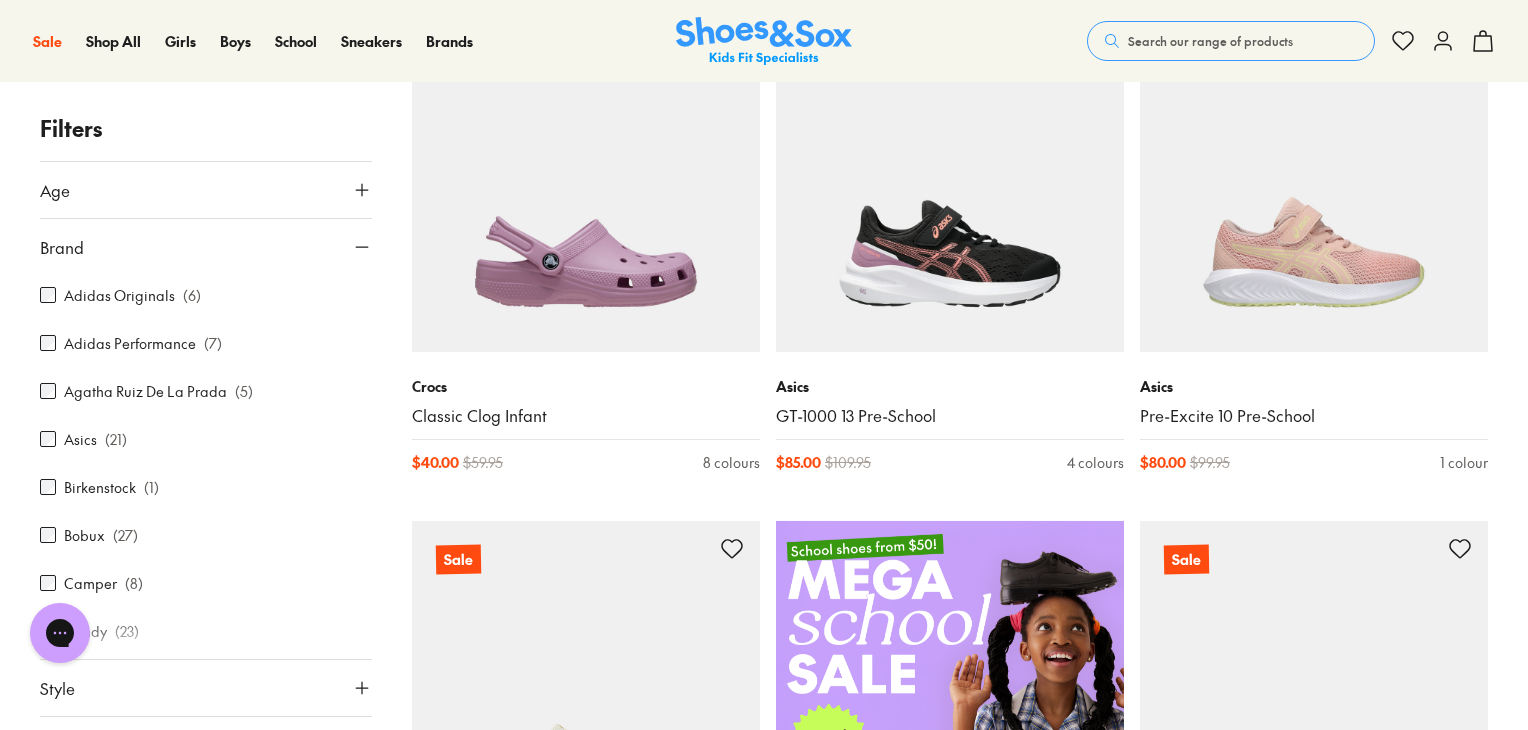 click on "Search our range of products" at bounding box center [1210, 41] 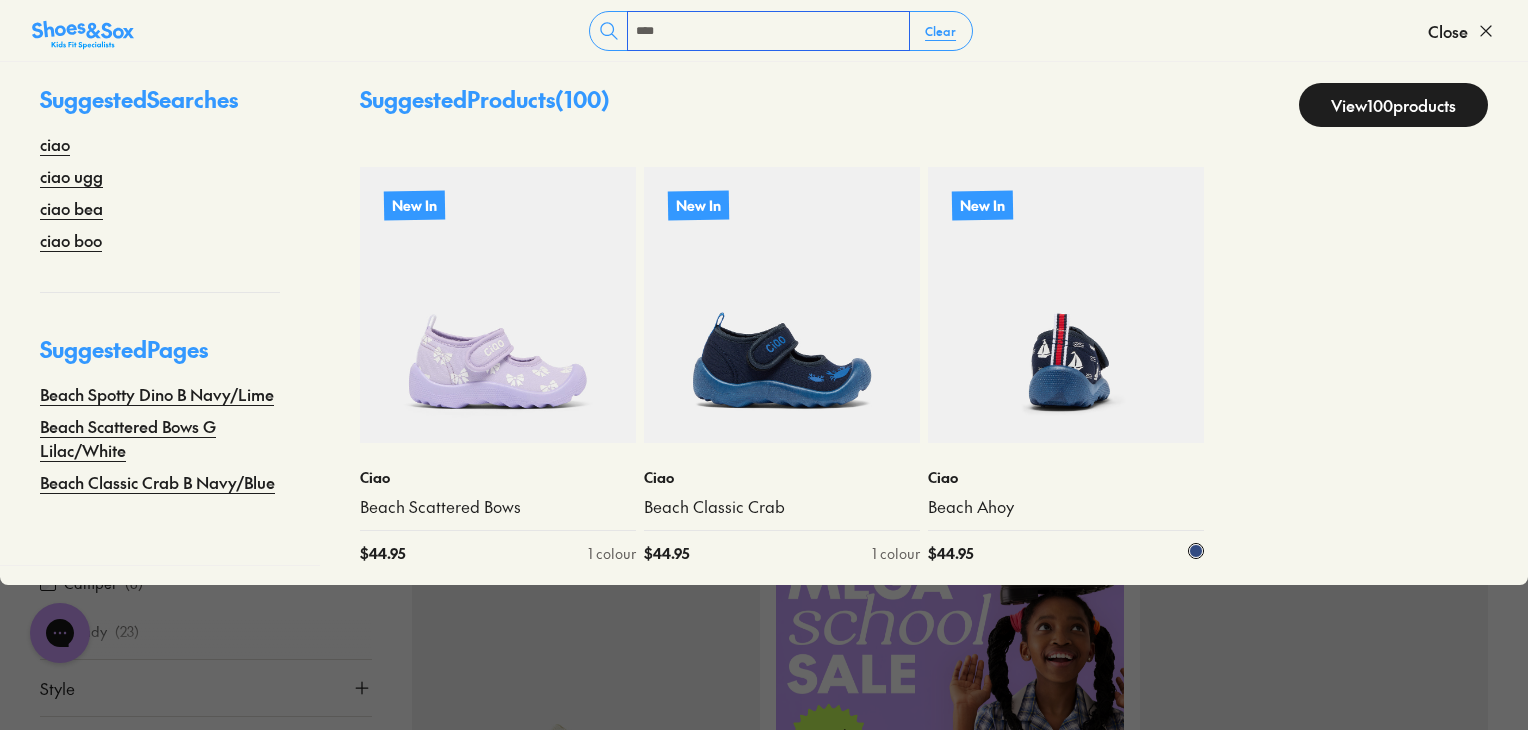scroll, scrollTop: 28, scrollLeft: 0, axis: vertical 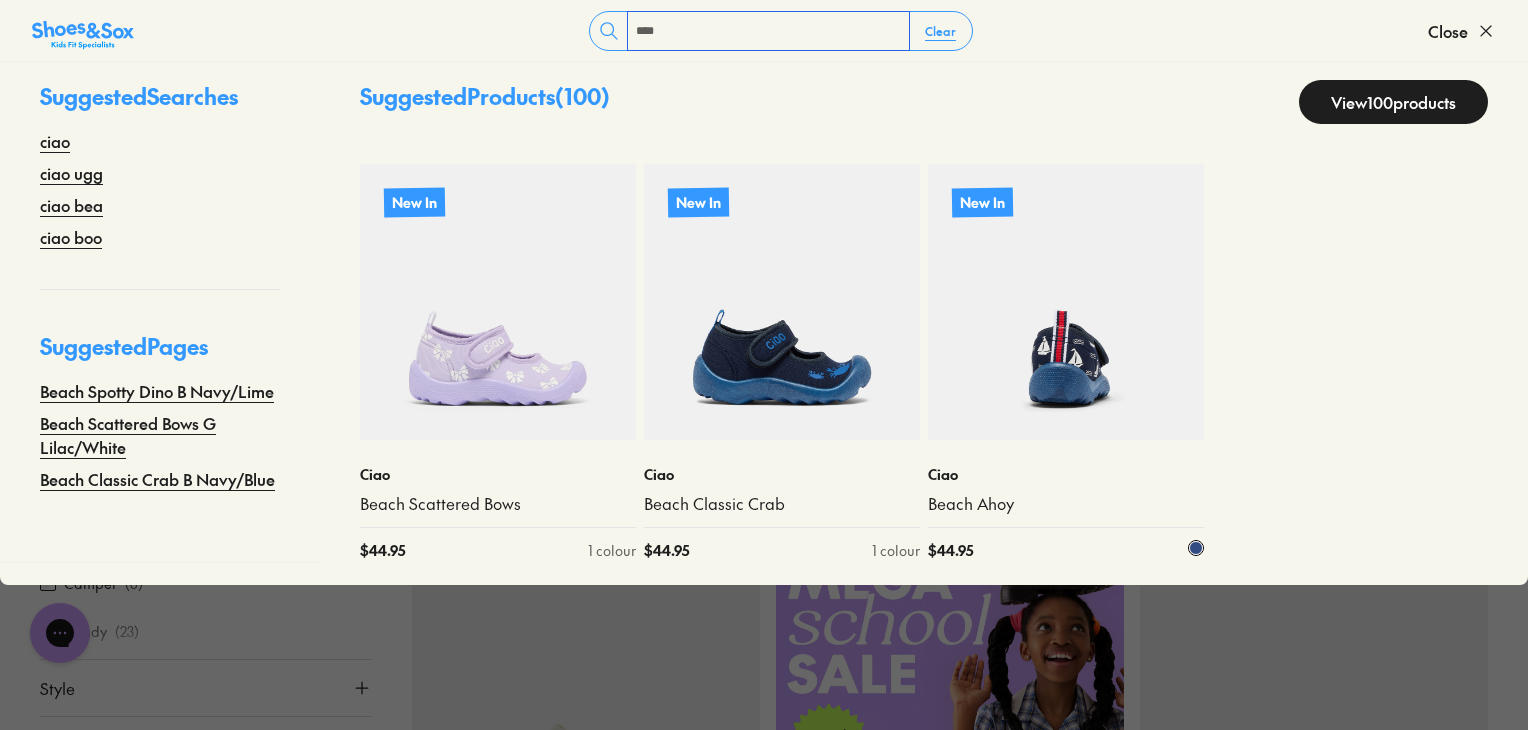 type on "****" 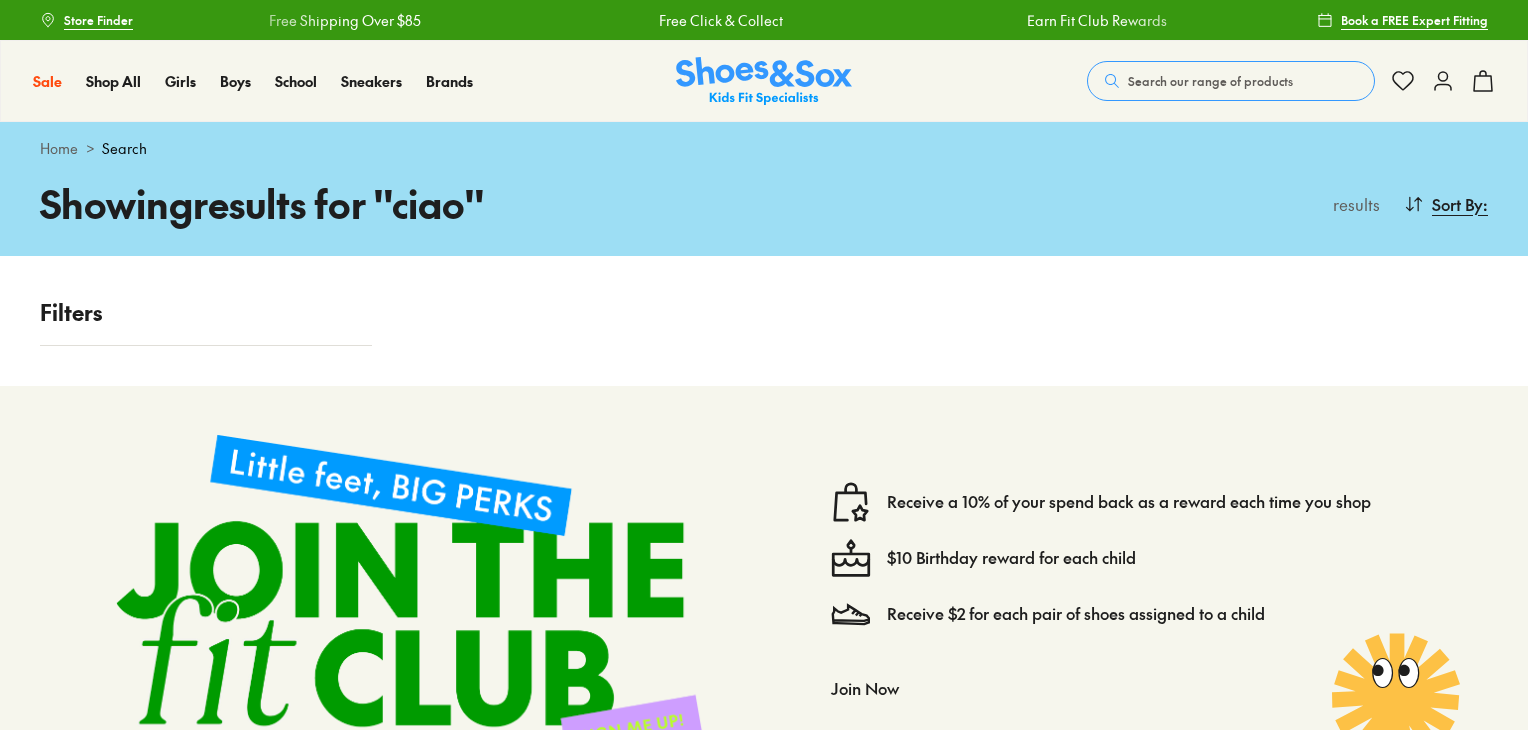 scroll, scrollTop: 0, scrollLeft: 0, axis: both 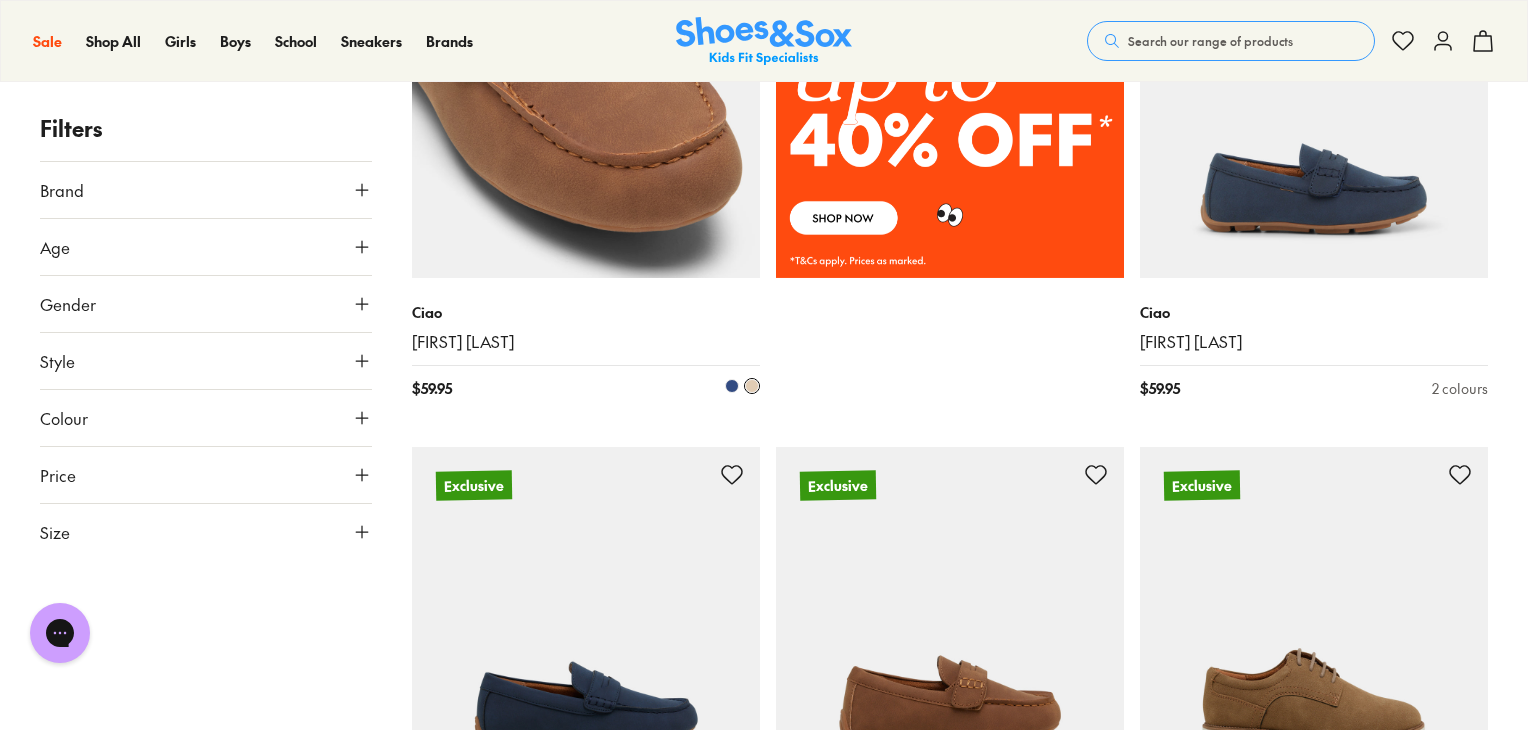 click at bounding box center [586, 104] 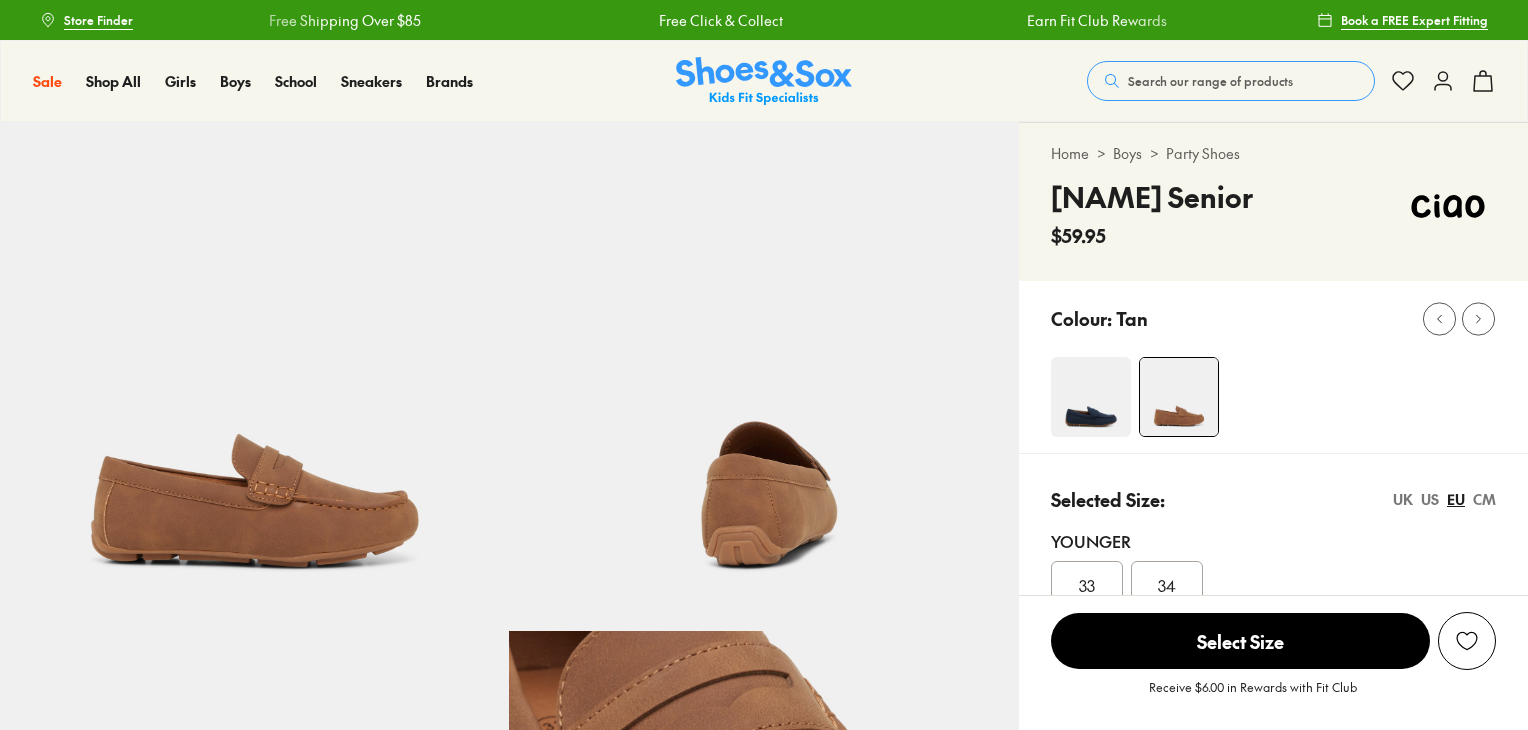 scroll, scrollTop: 0, scrollLeft: 0, axis: both 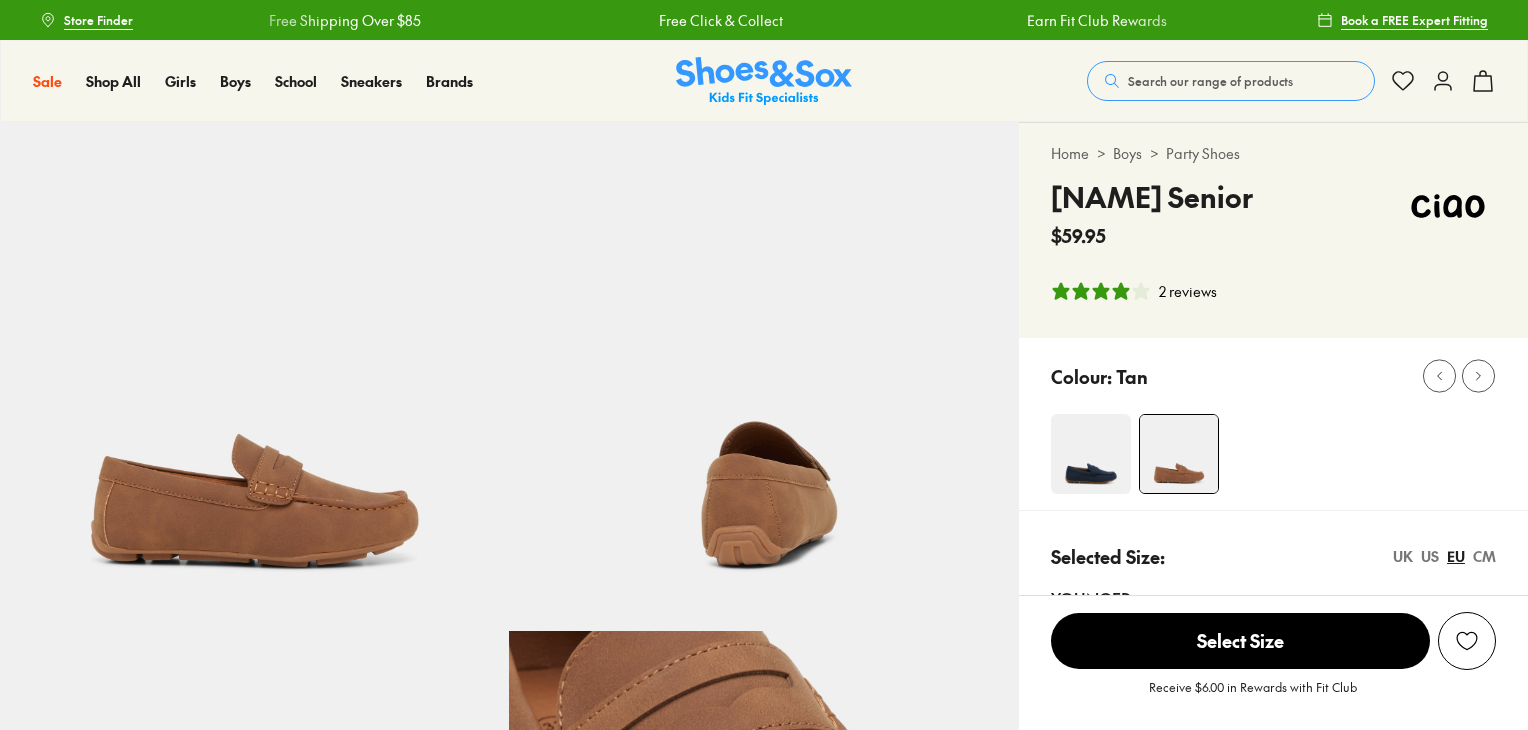 select on "*" 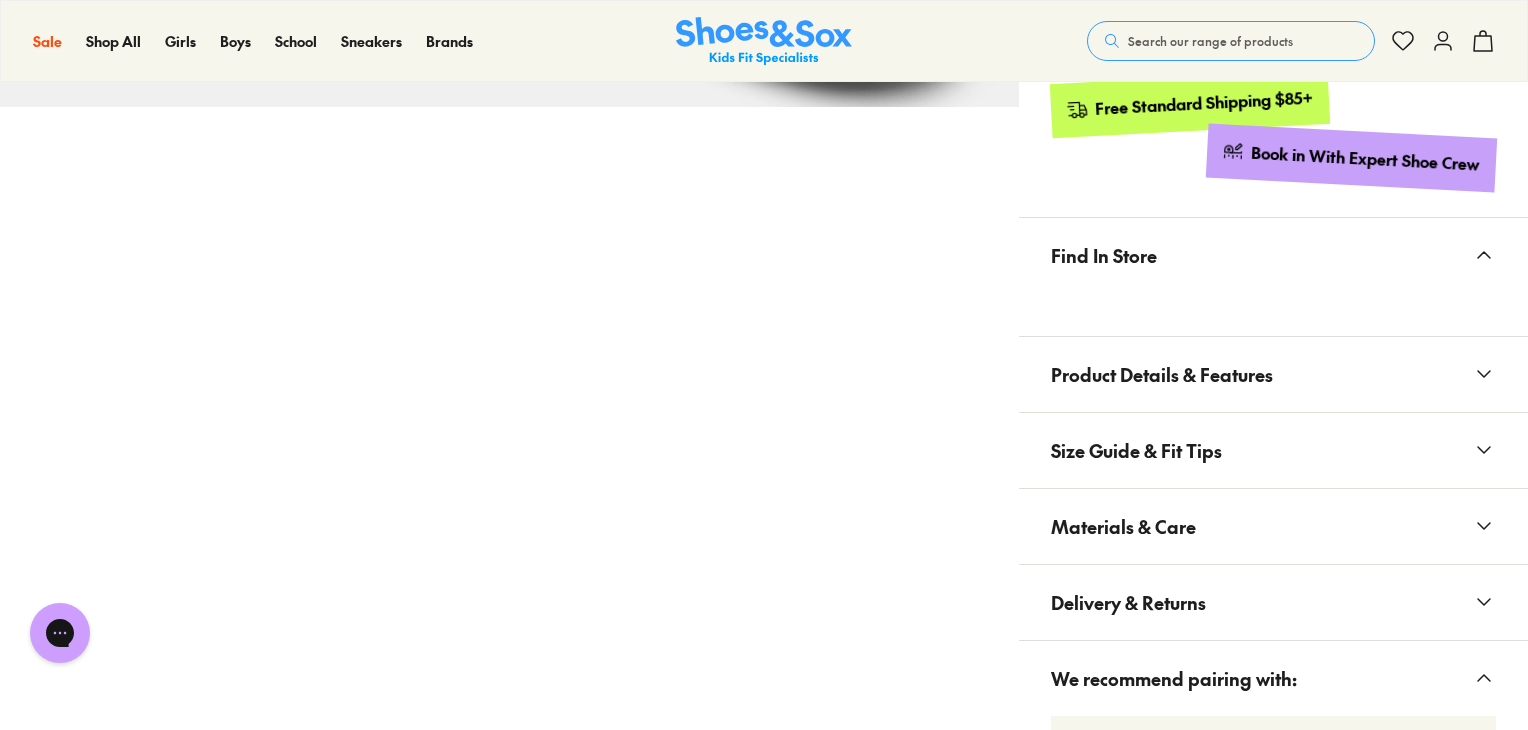 scroll, scrollTop: 1200, scrollLeft: 0, axis: vertical 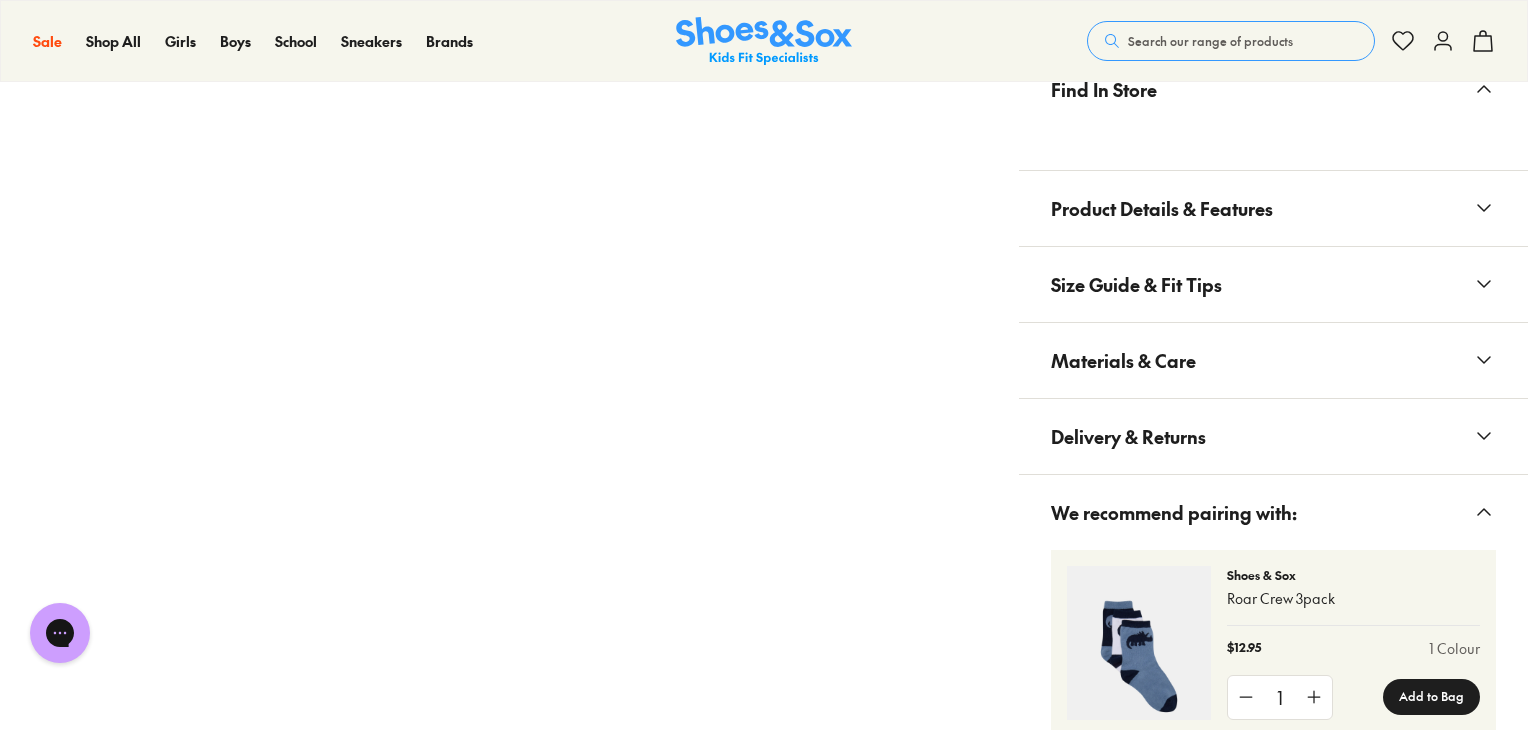 click 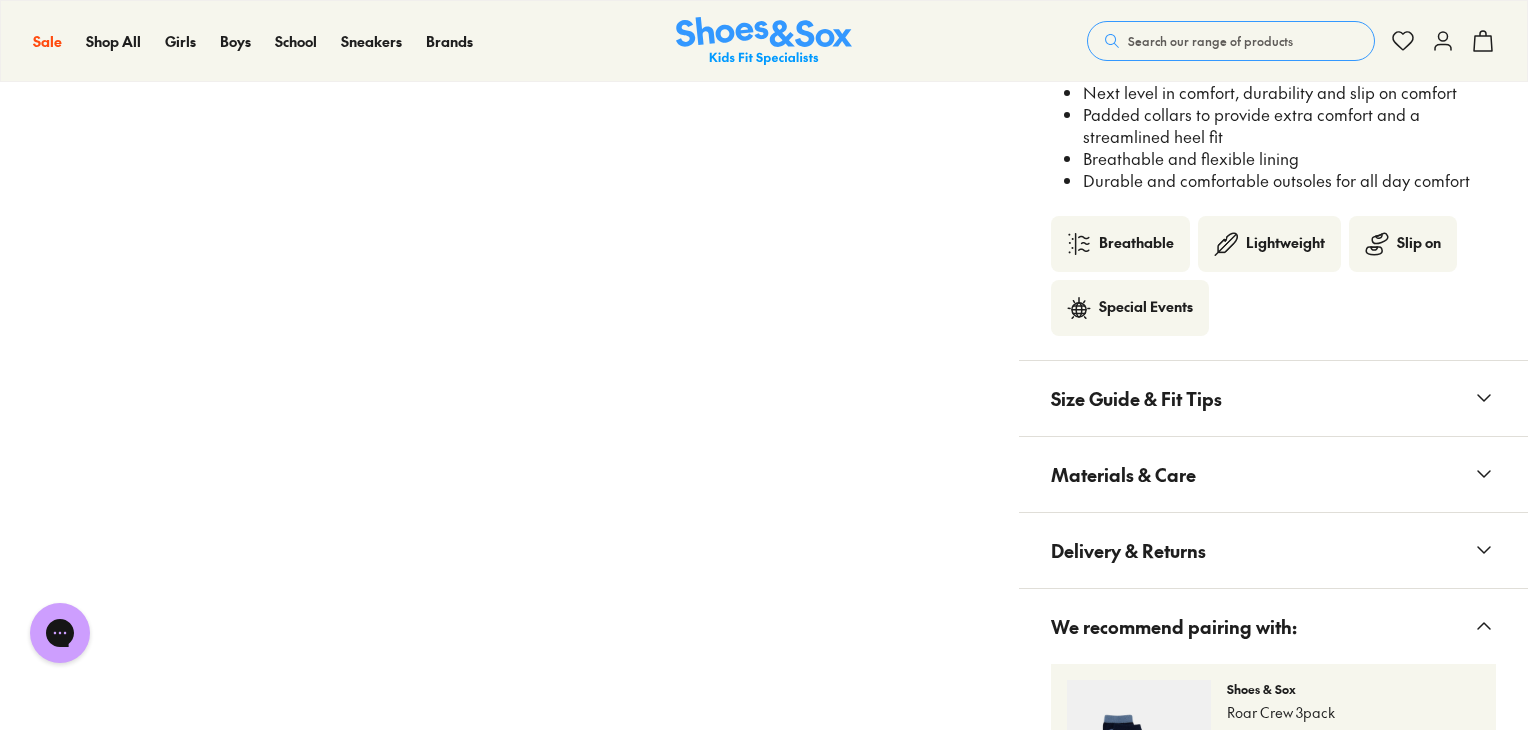 scroll, scrollTop: 1500, scrollLeft: 0, axis: vertical 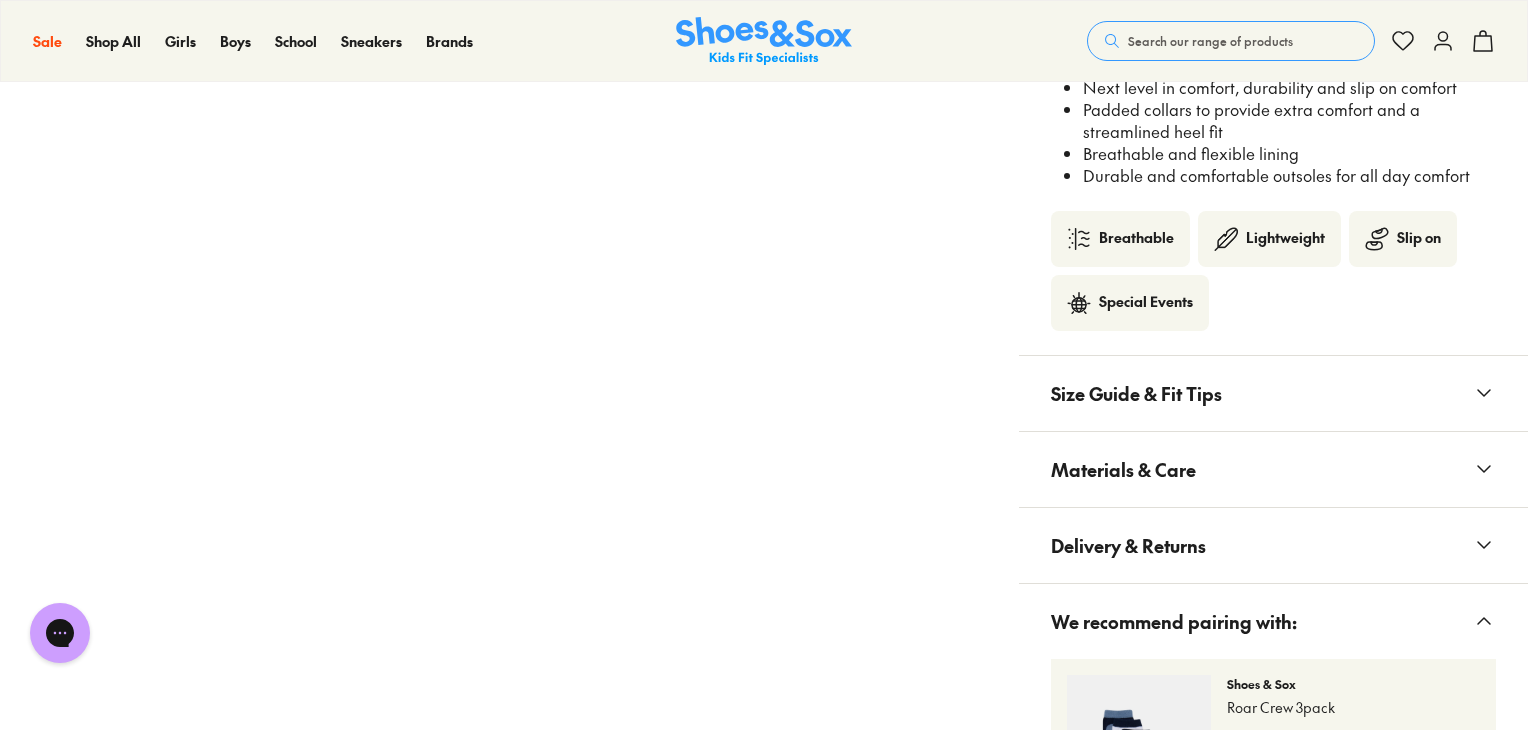 click 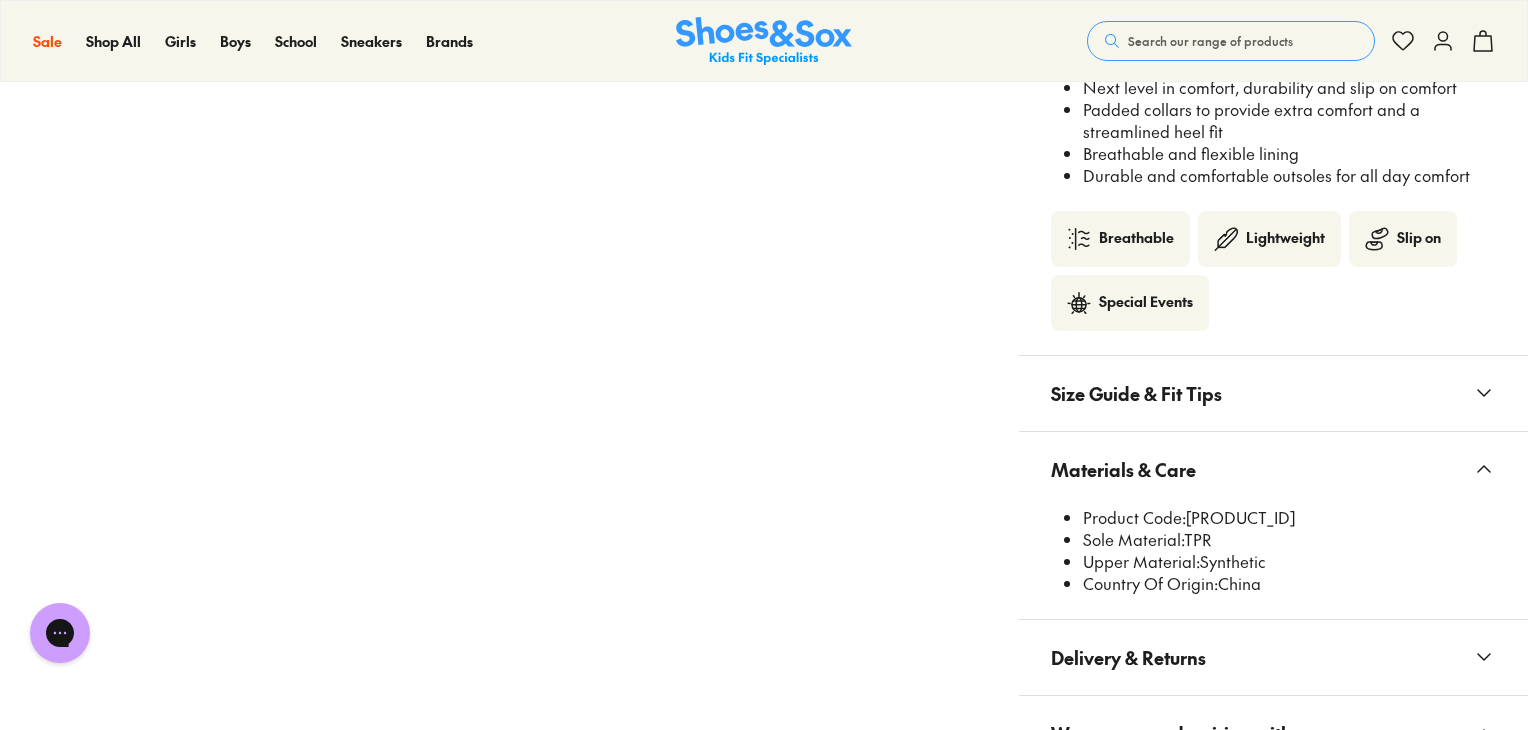 click 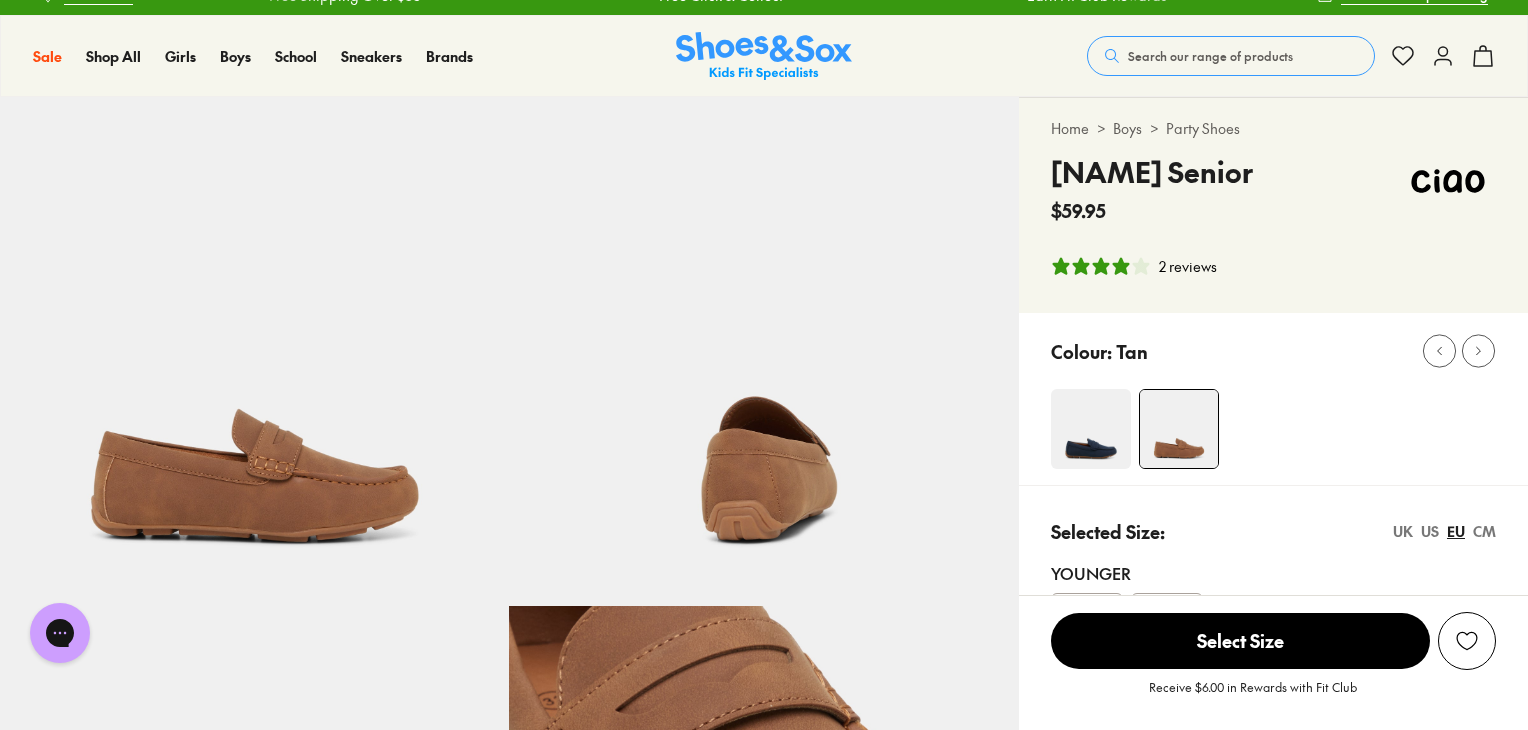 scroll, scrollTop: 0, scrollLeft: 0, axis: both 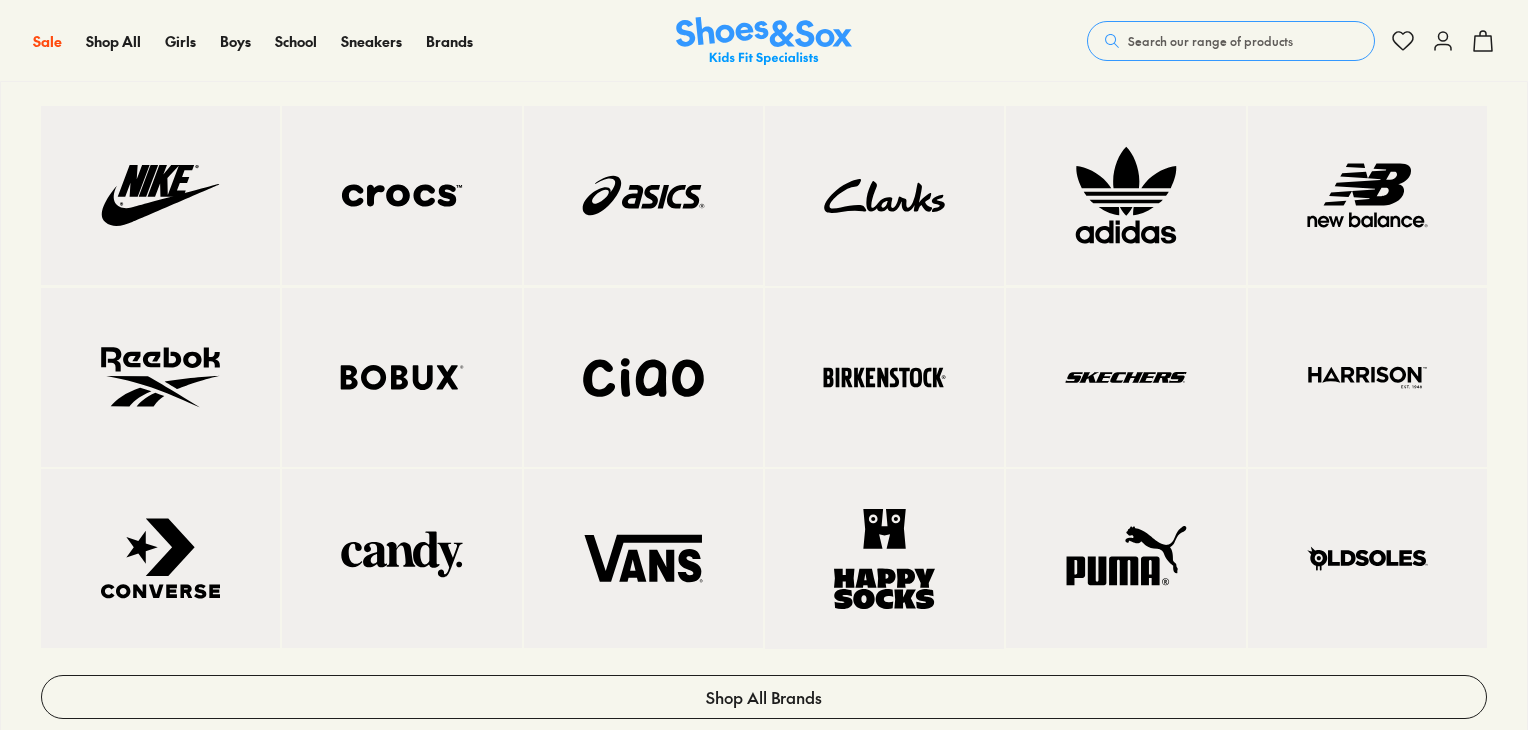 click at bounding box center (643, 377) 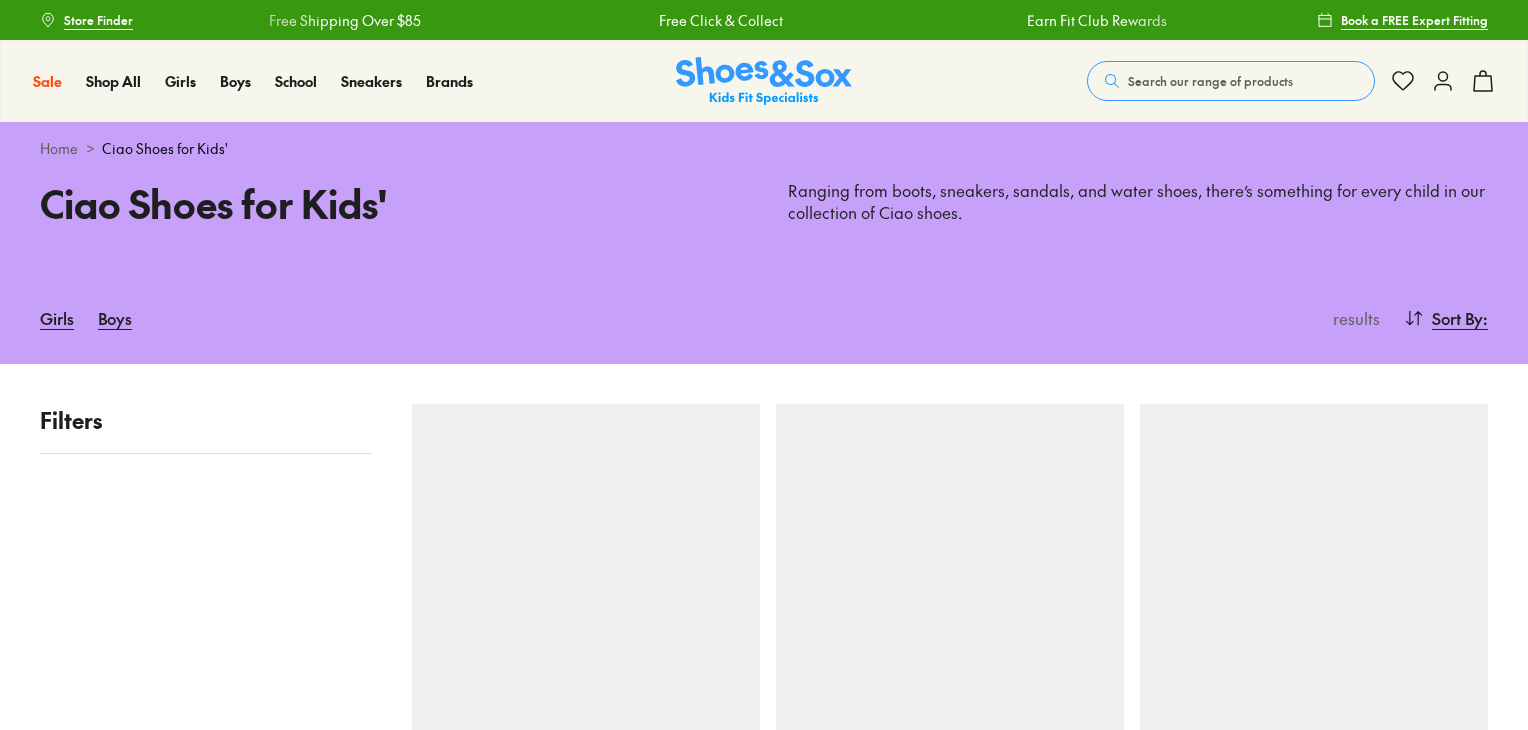 scroll, scrollTop: 0, scrollLeft: 0, axis: both 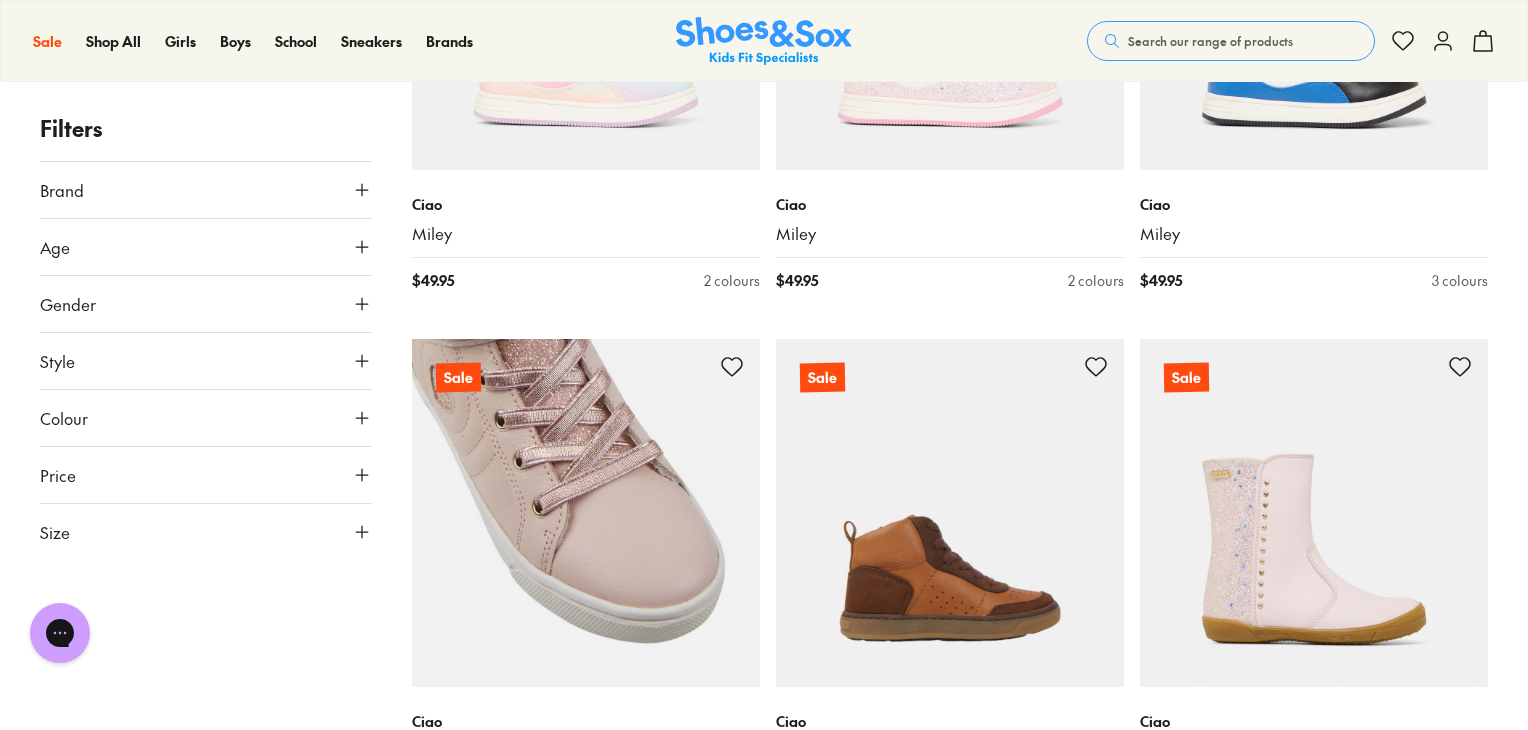 click at bounding box center (586, 513) 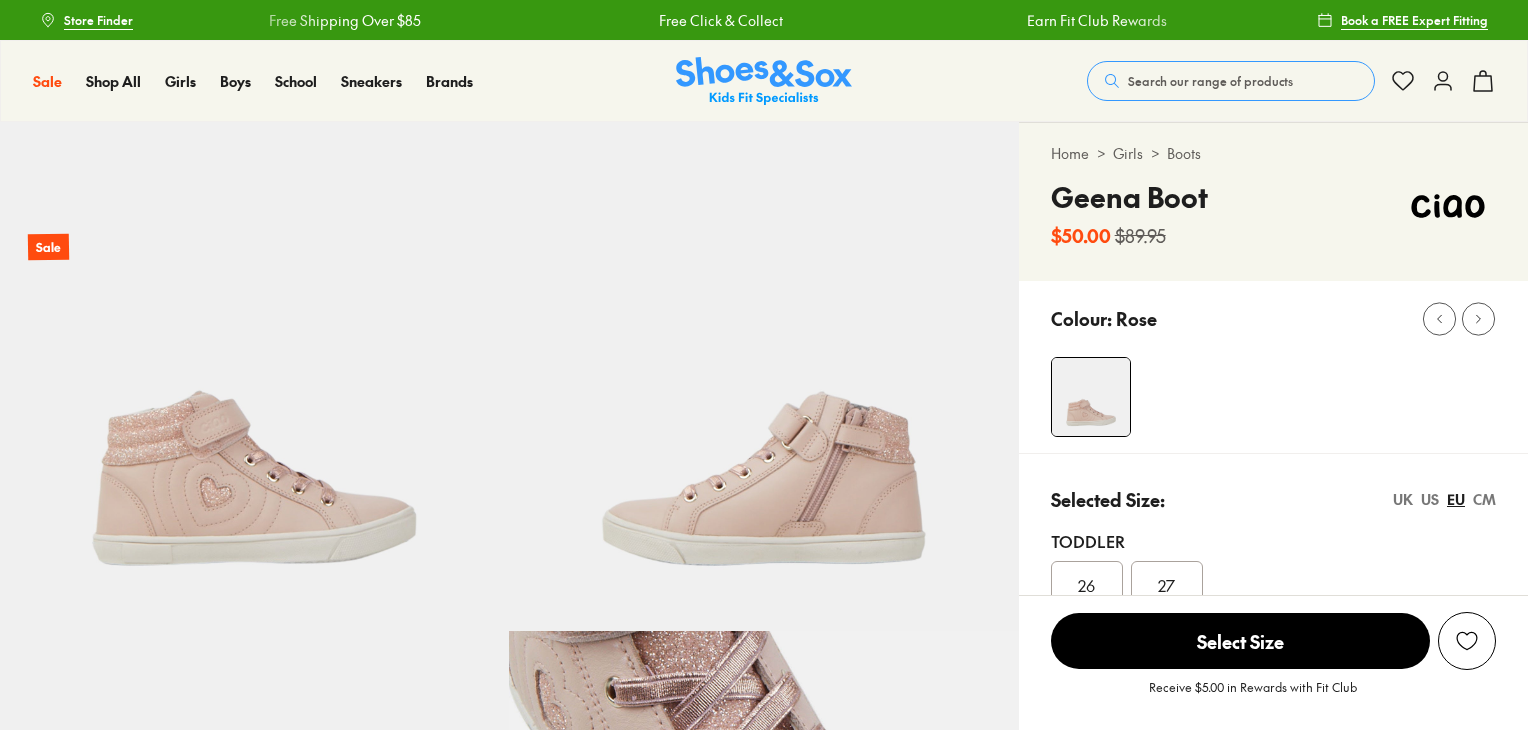 scroll, scrollTop: 0, scrollLeft: 0, axis: both 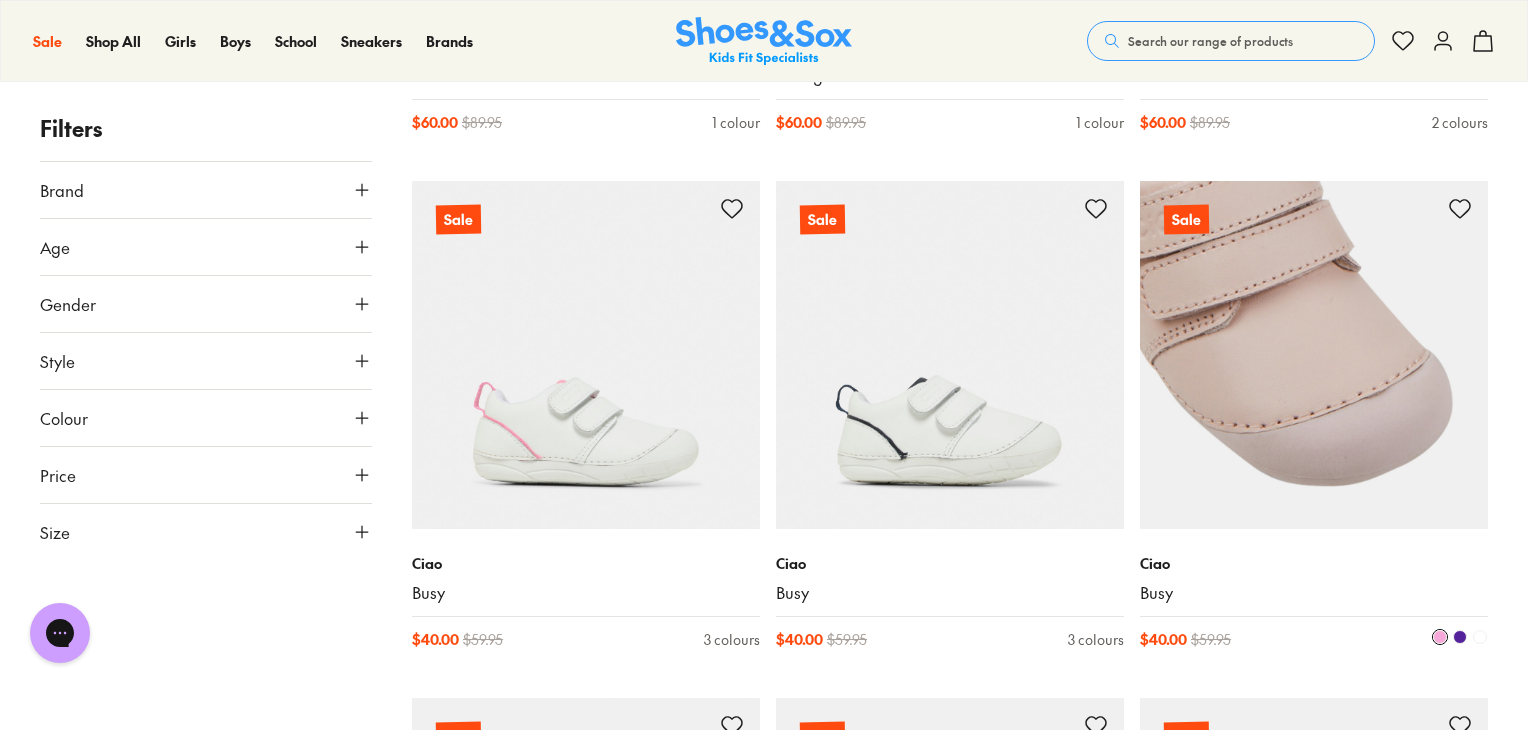 click at bounding box center (1314, 355) 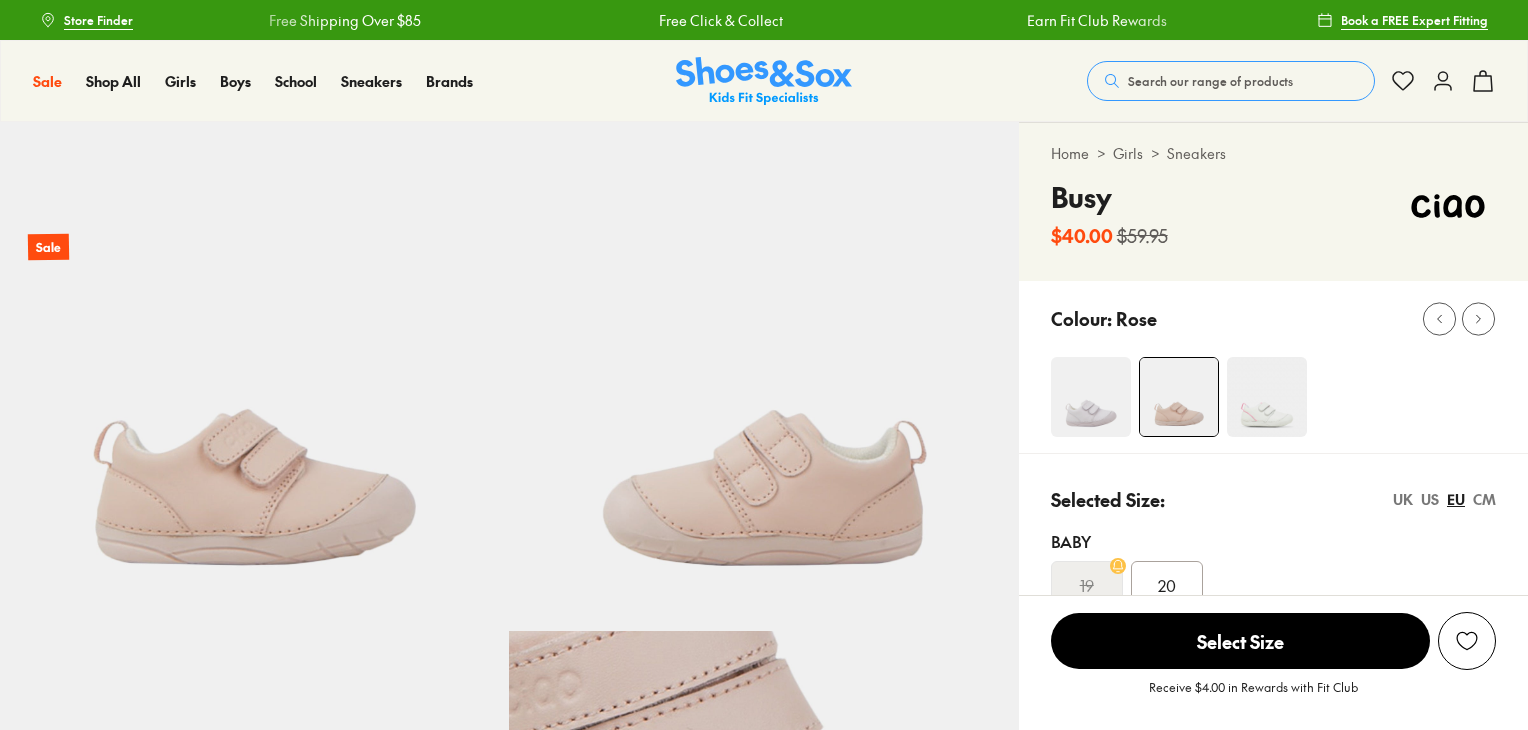 scroll, scrollTop: 0, scrollLeft: 0, axis: both 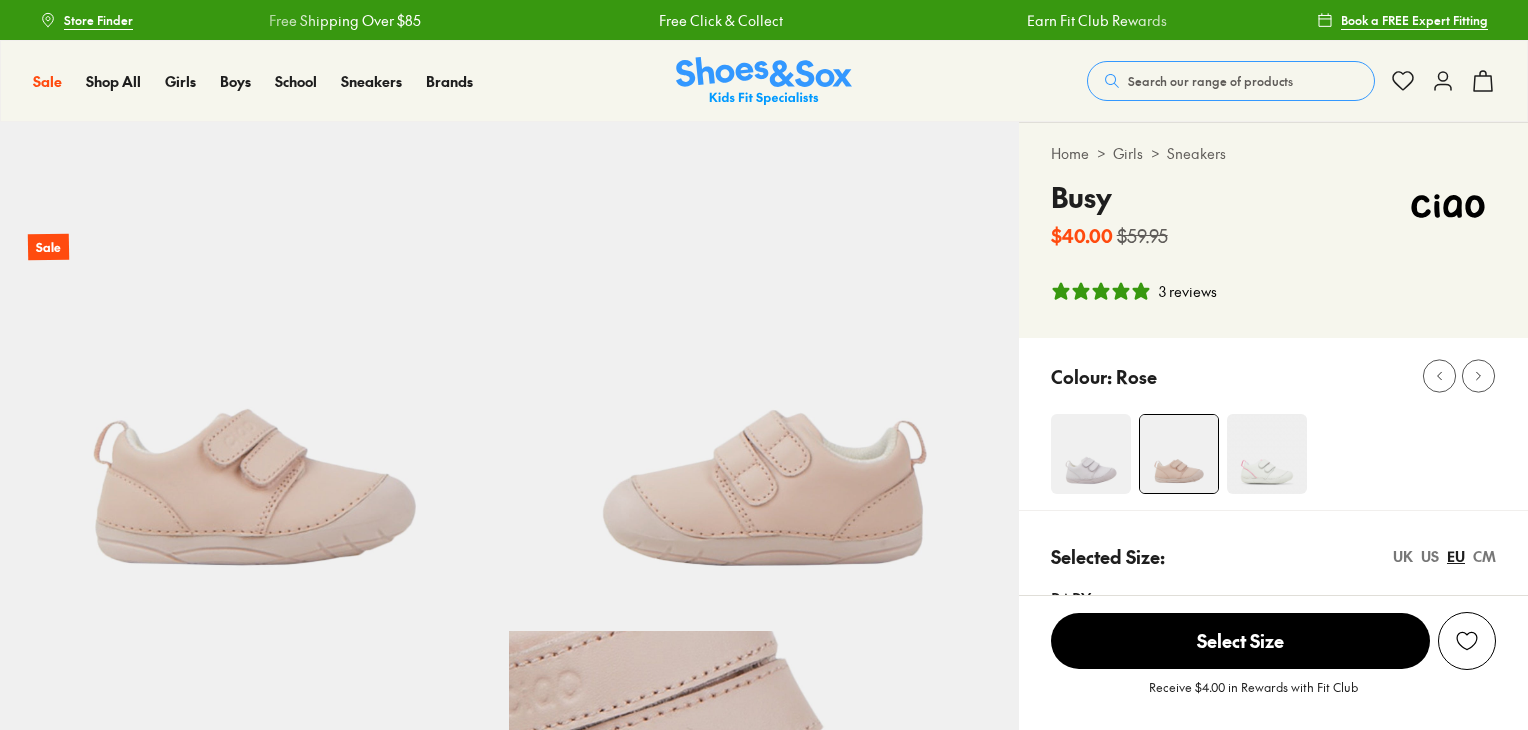 select on "*" 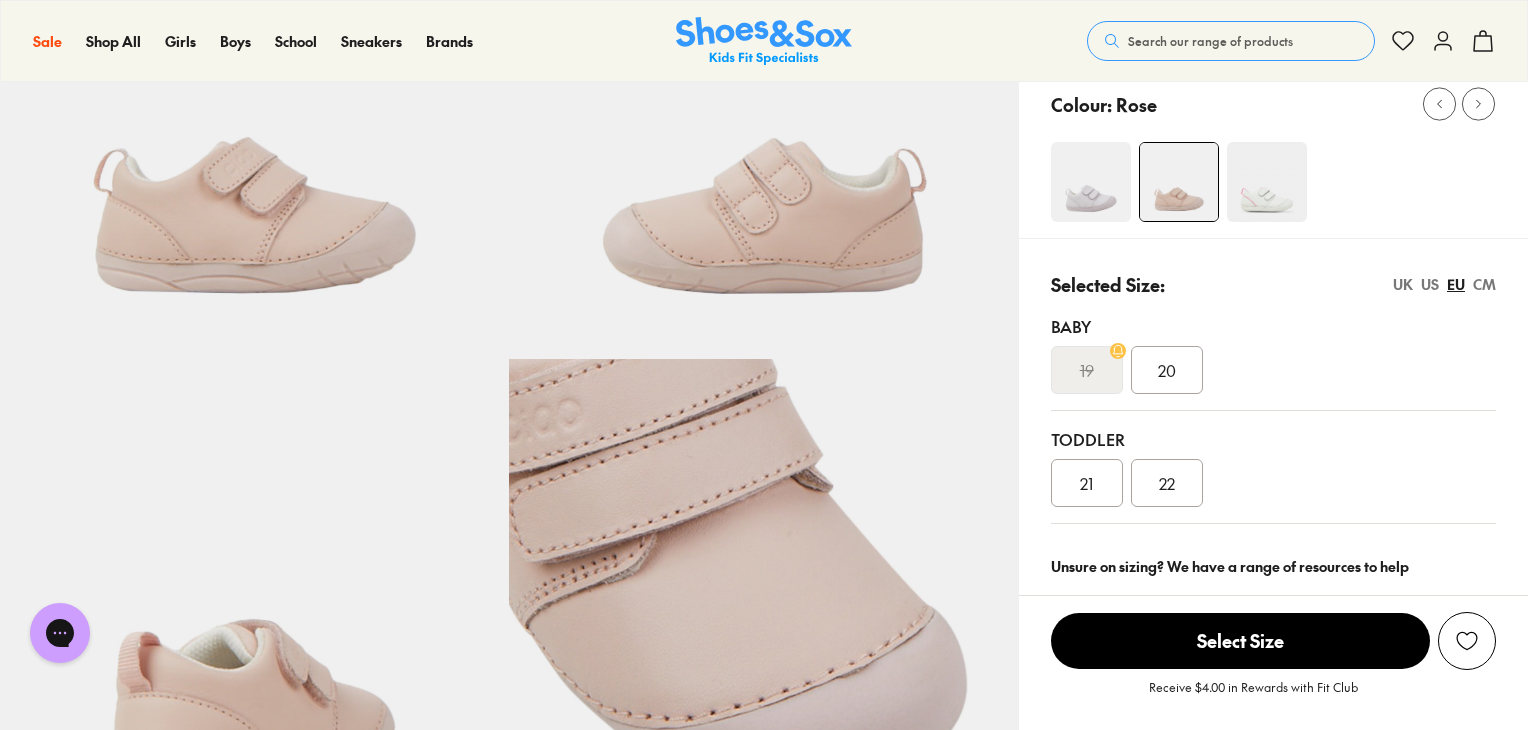 scroll, scrollTop: 300, scrollLeft: 0, axis: vertical 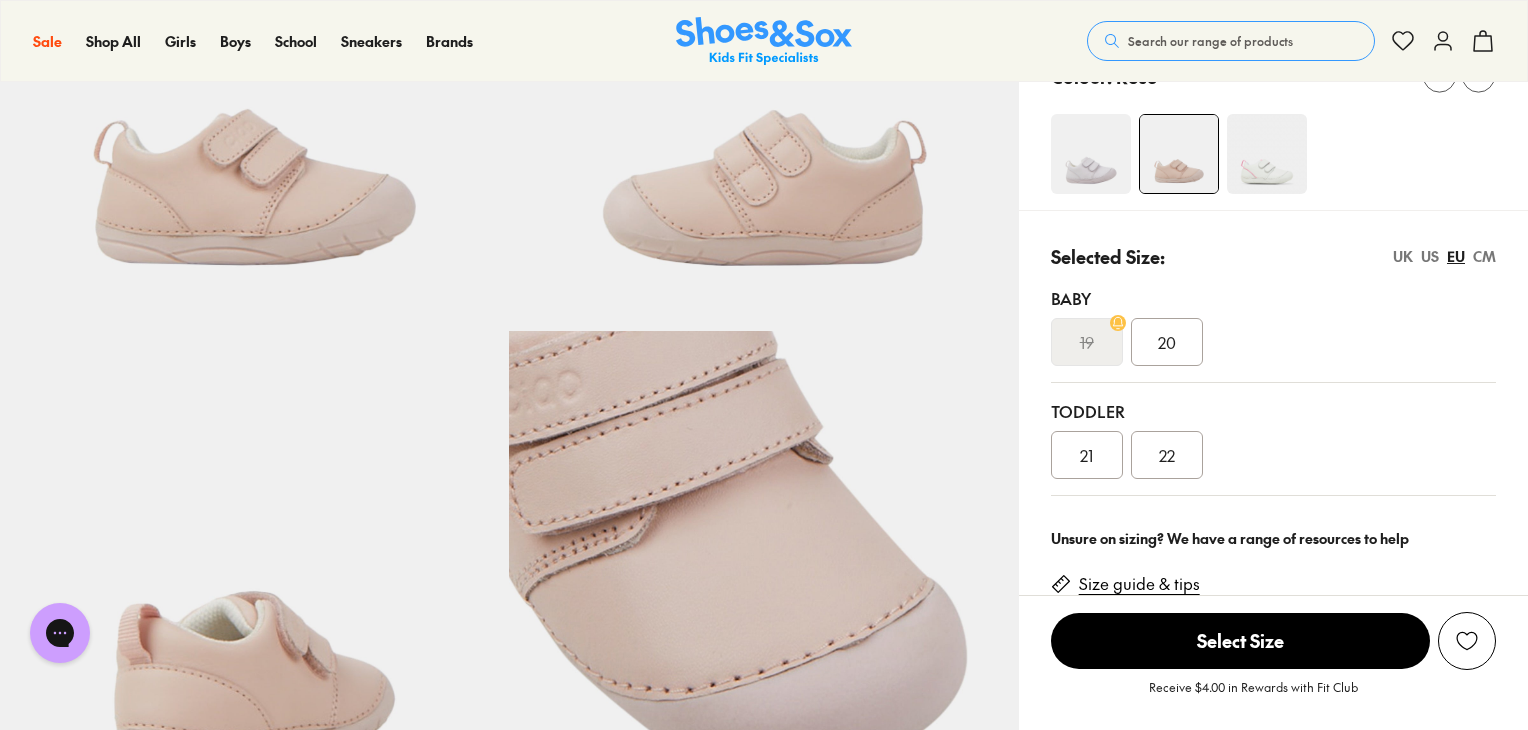 click on "22" at bounding box center (1167, 455) 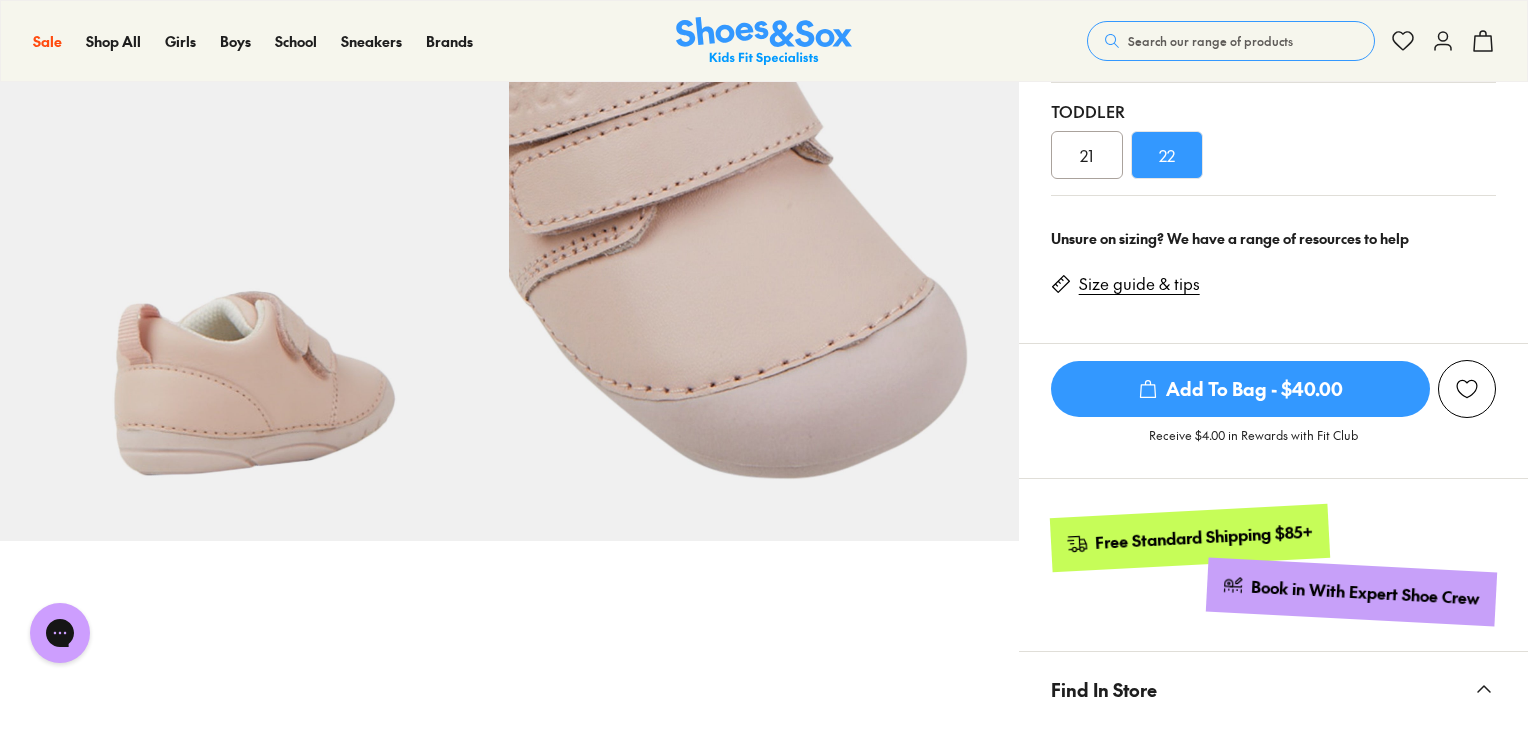 scroll, scrollTop: 800, scrollLeft: 0, axis: vertical 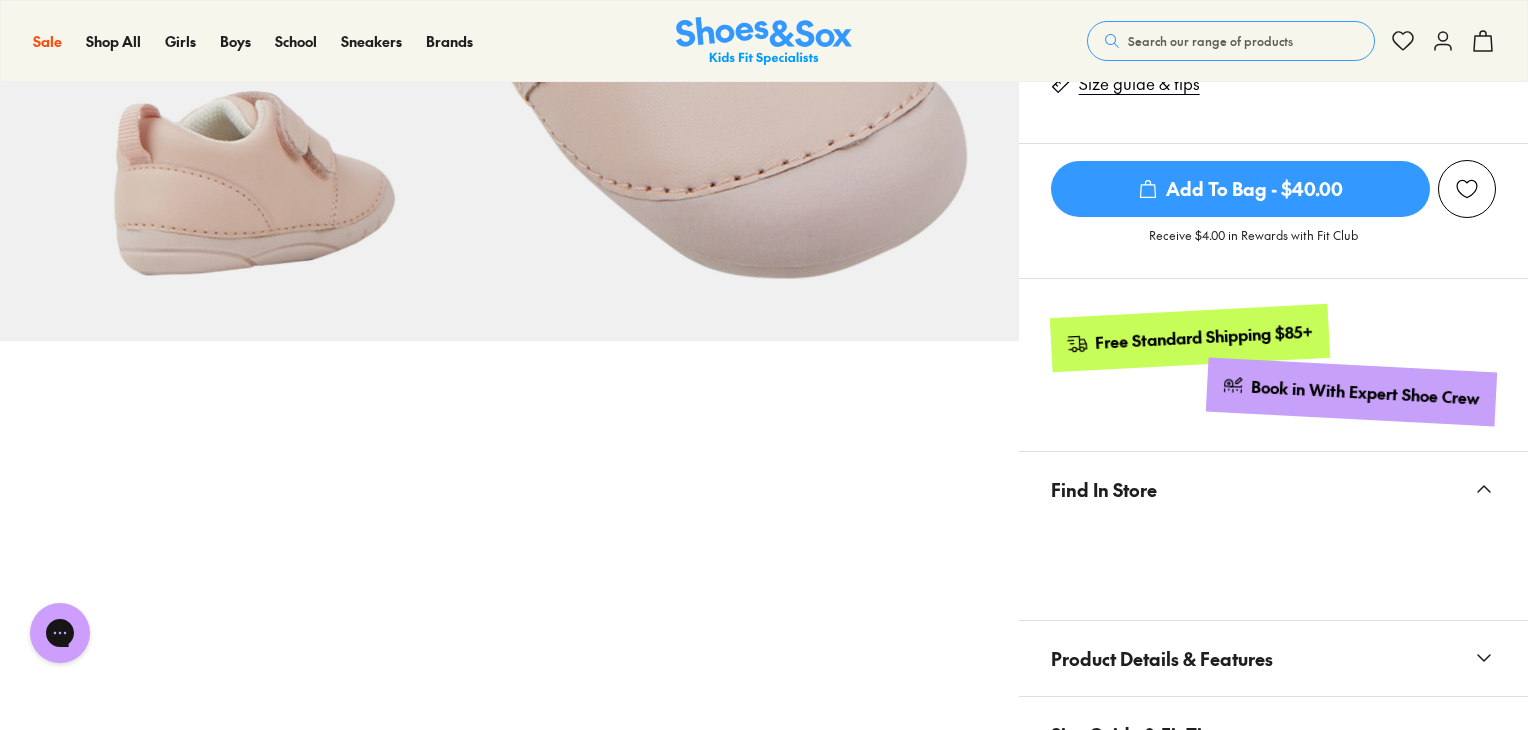 click on "Find In Store" at bounding box center [1273, 489] 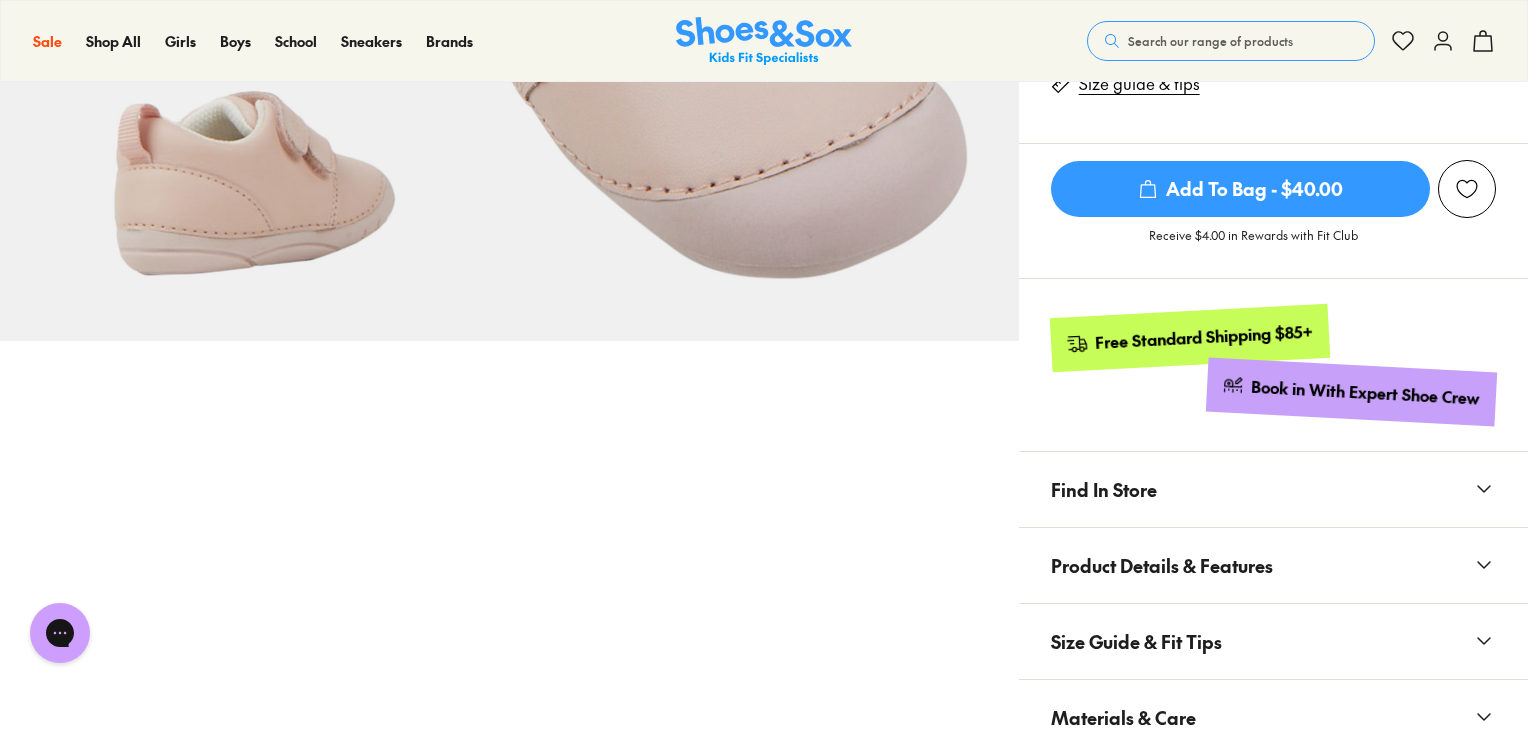 click on "Find In Store" at bounding box center [1273, 489] 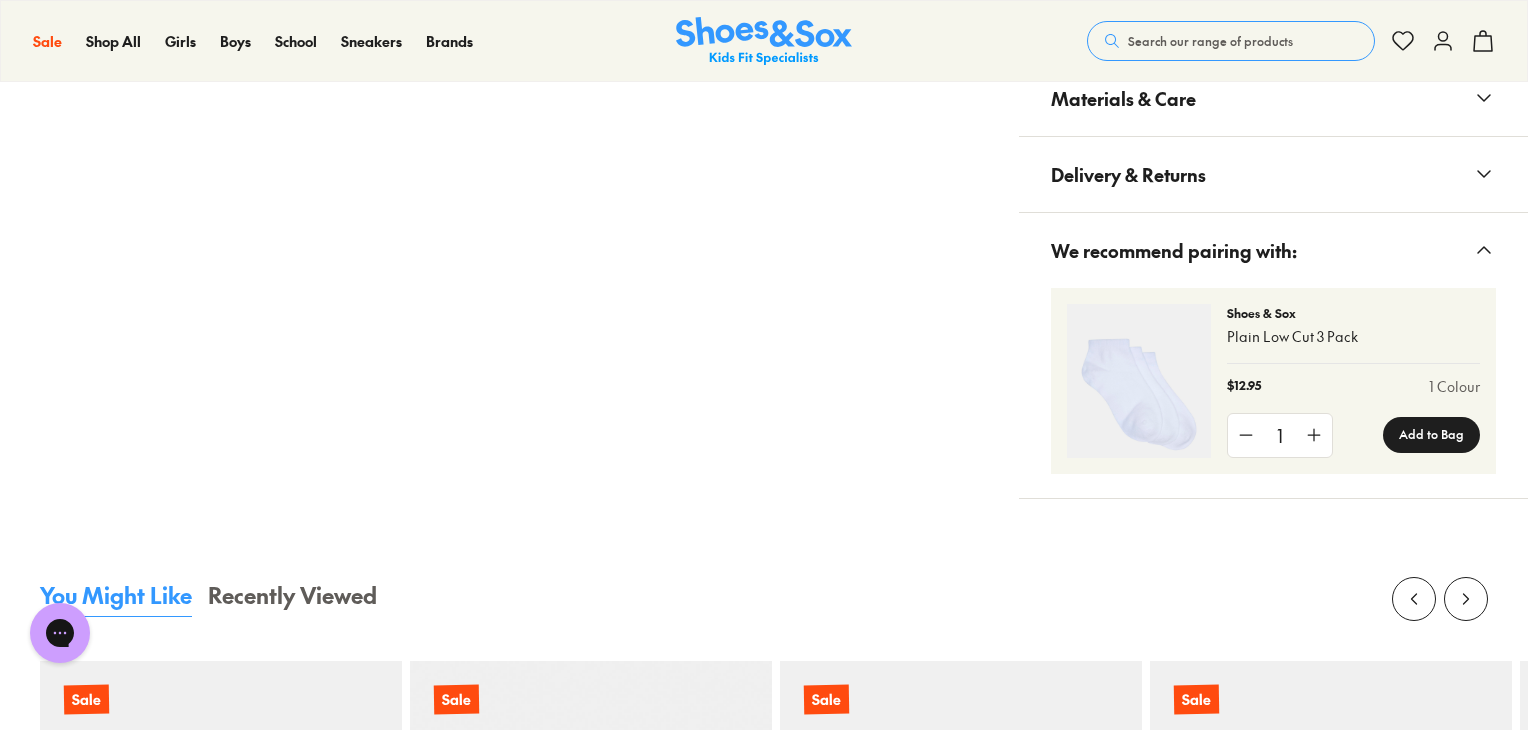 scroll, scrollTop: 1400, scrollLeft: 0, axis: vertical 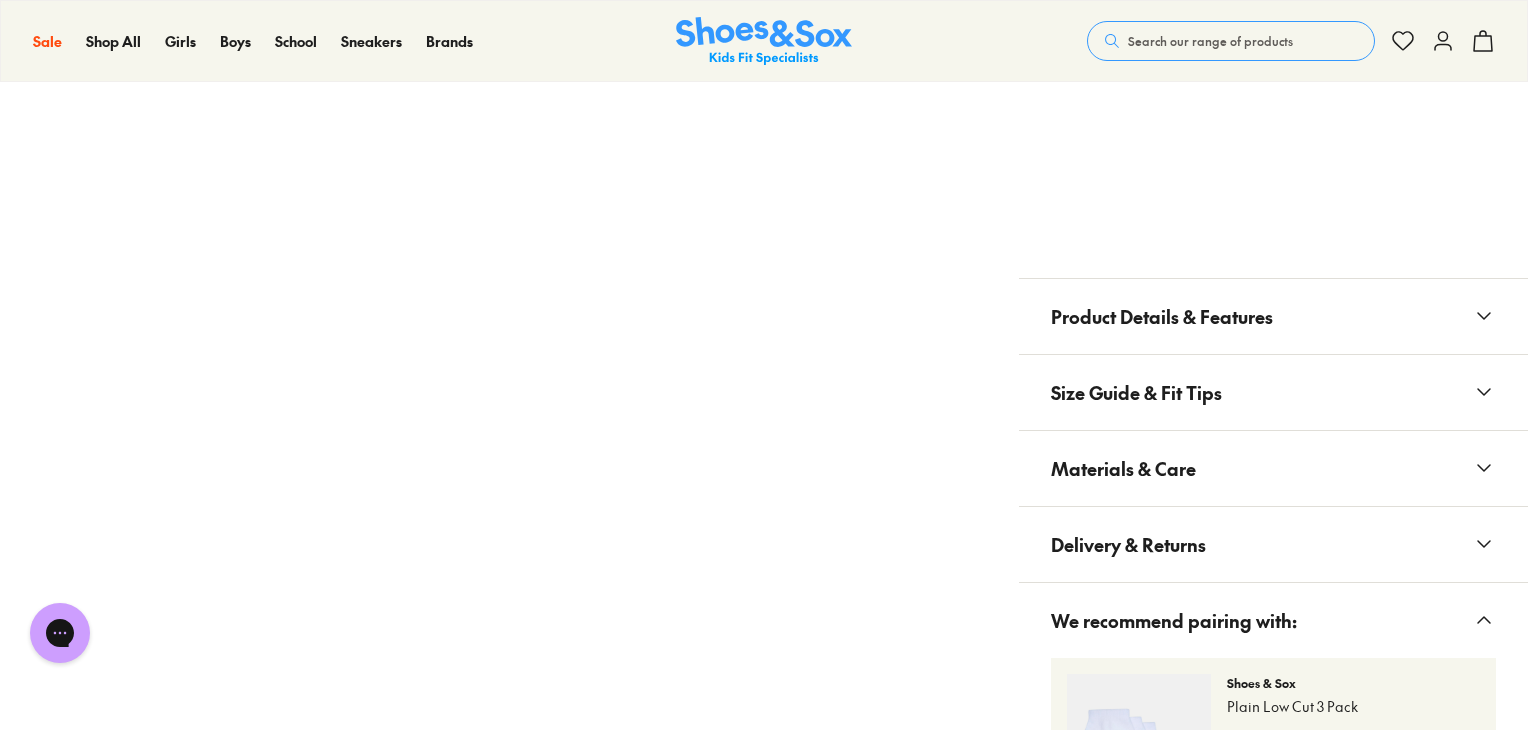 click 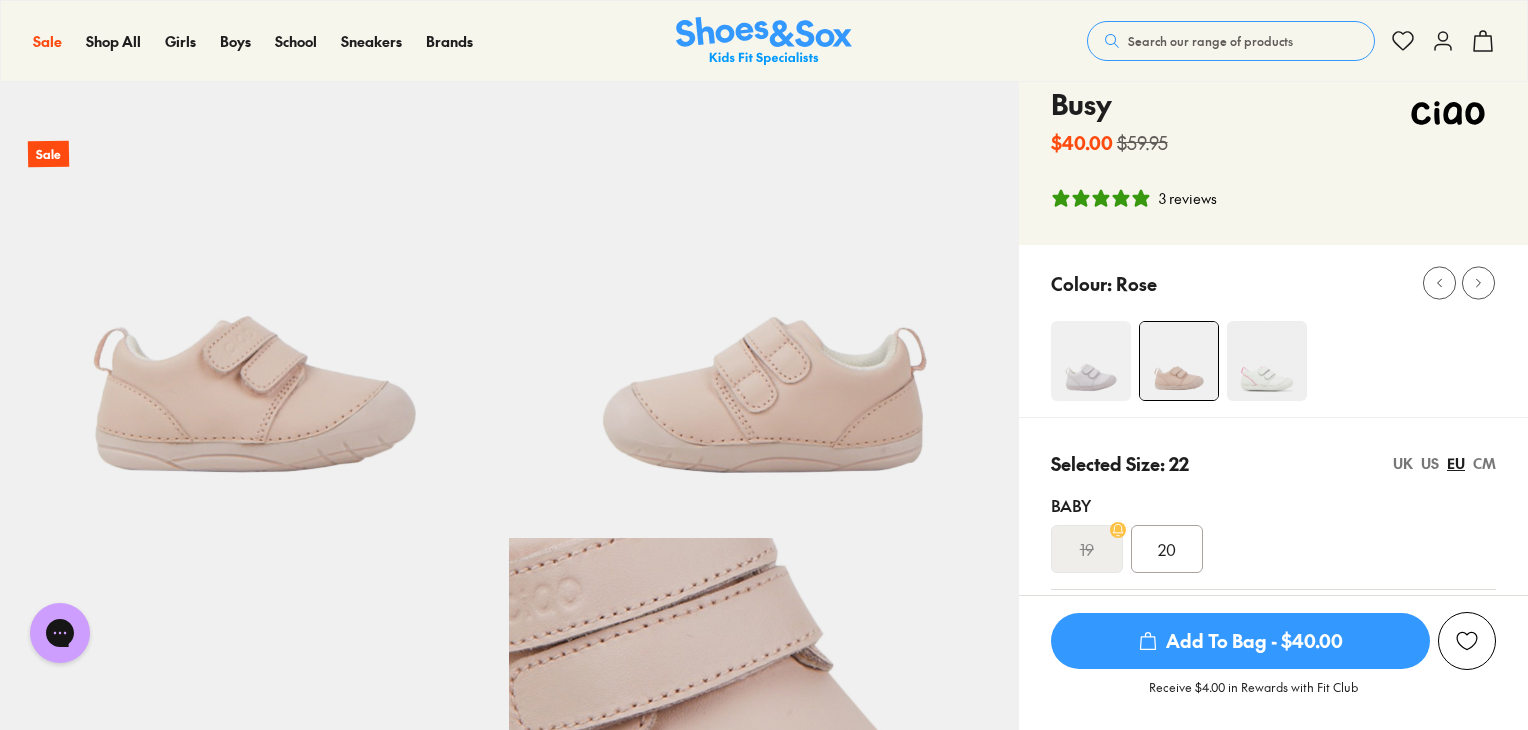 scroll, scrollTop: 0, scrollLeft: 0, axis: both 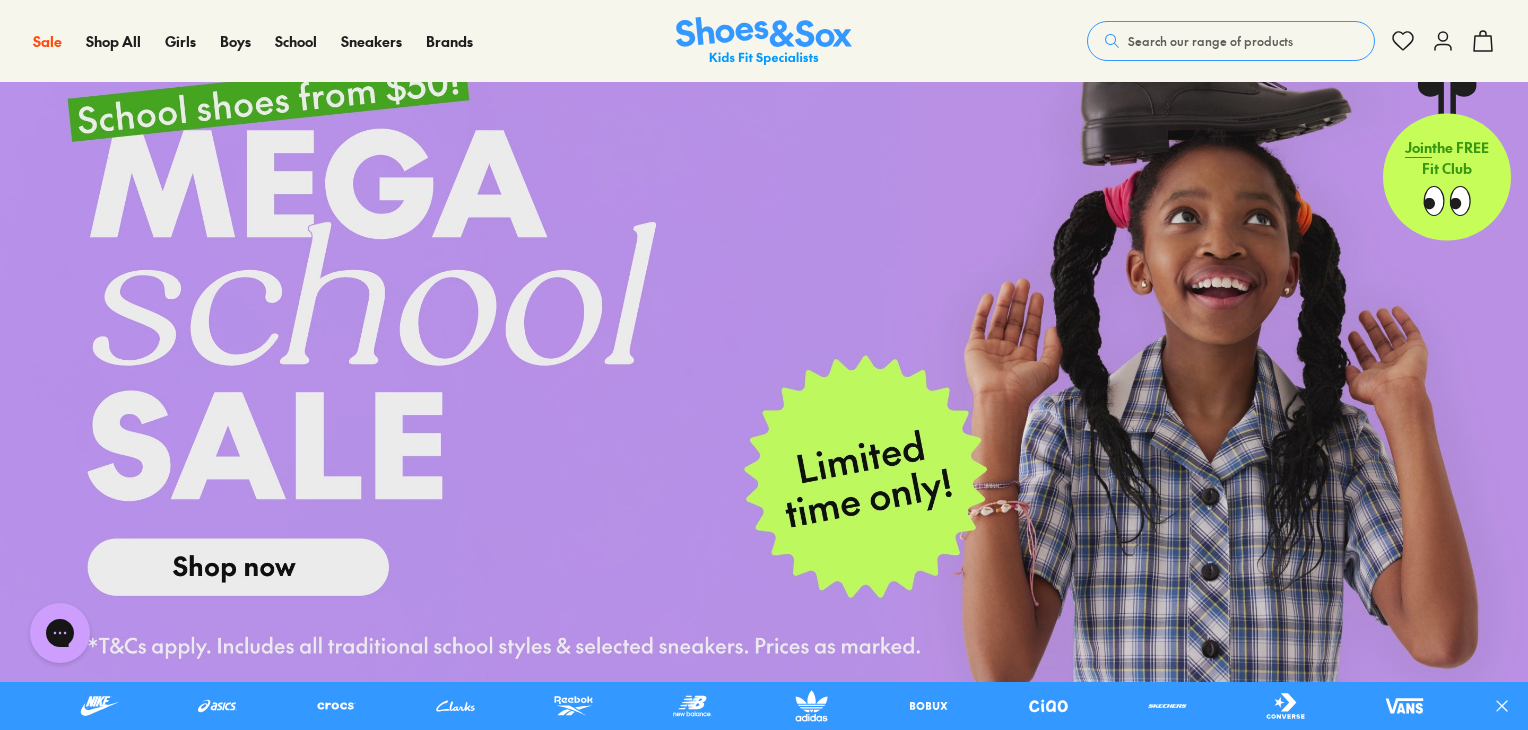 click on "Search our range of products" at bounding box center (1210, 41) 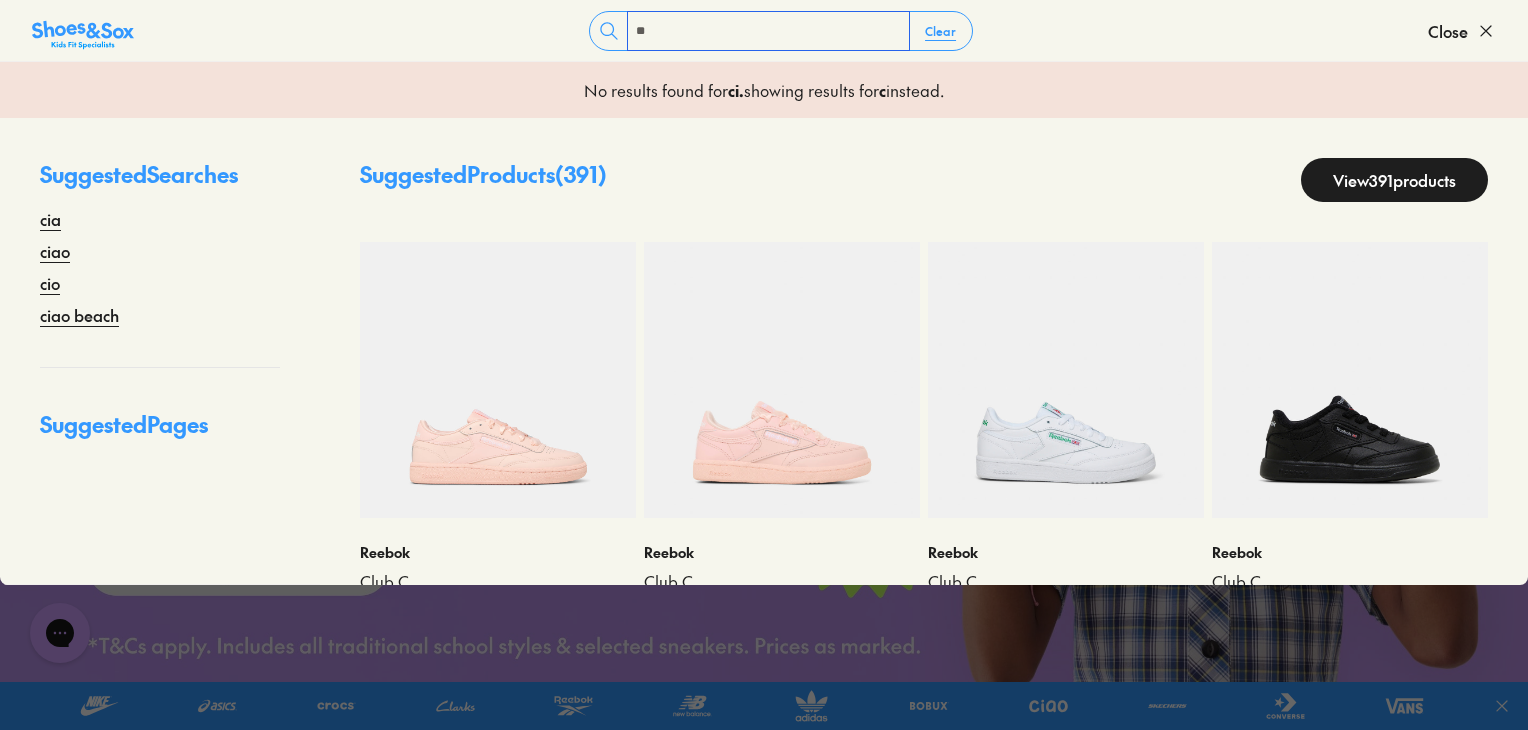 type on "****" 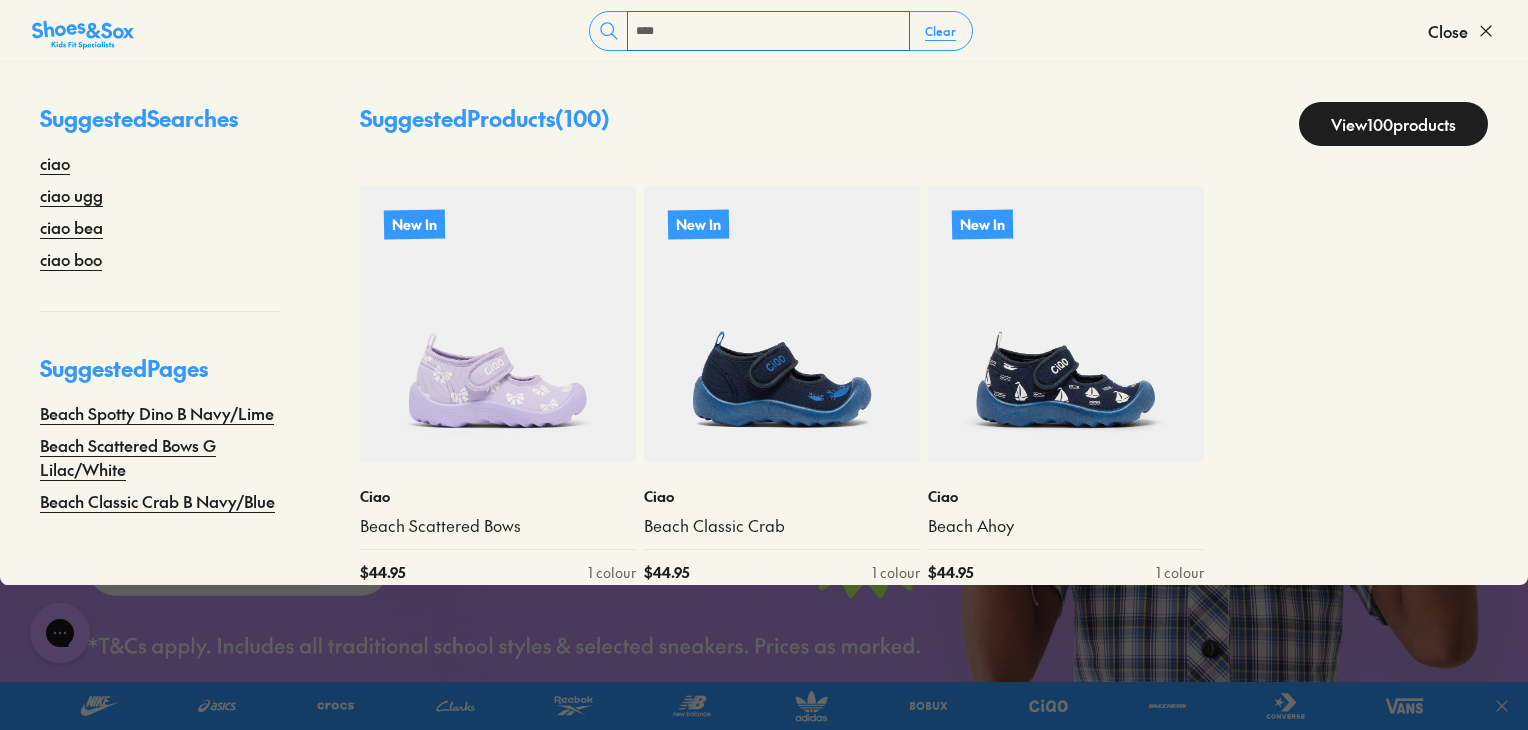 scroll, scrollTop: 28, scrollLeft: 0, axis: vertical 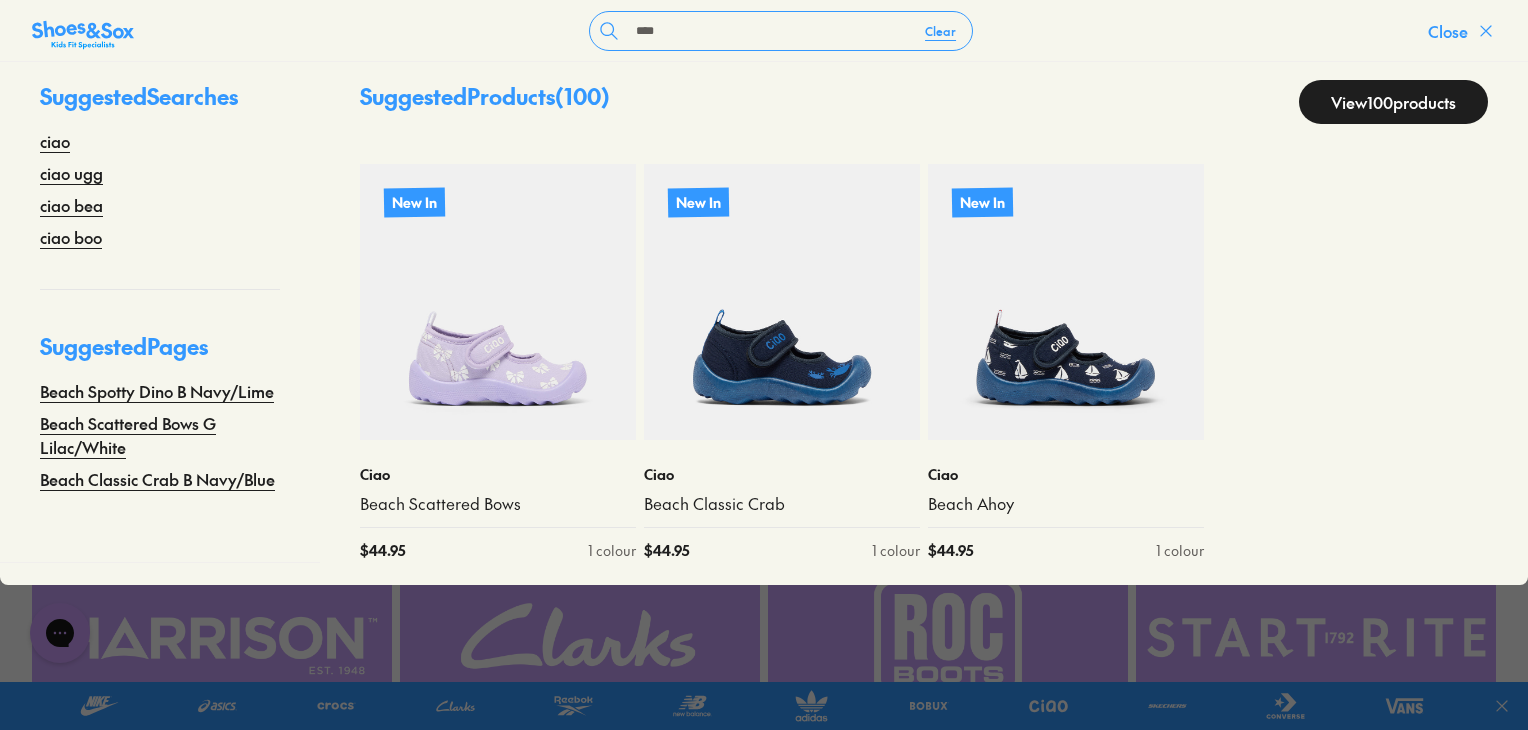 click 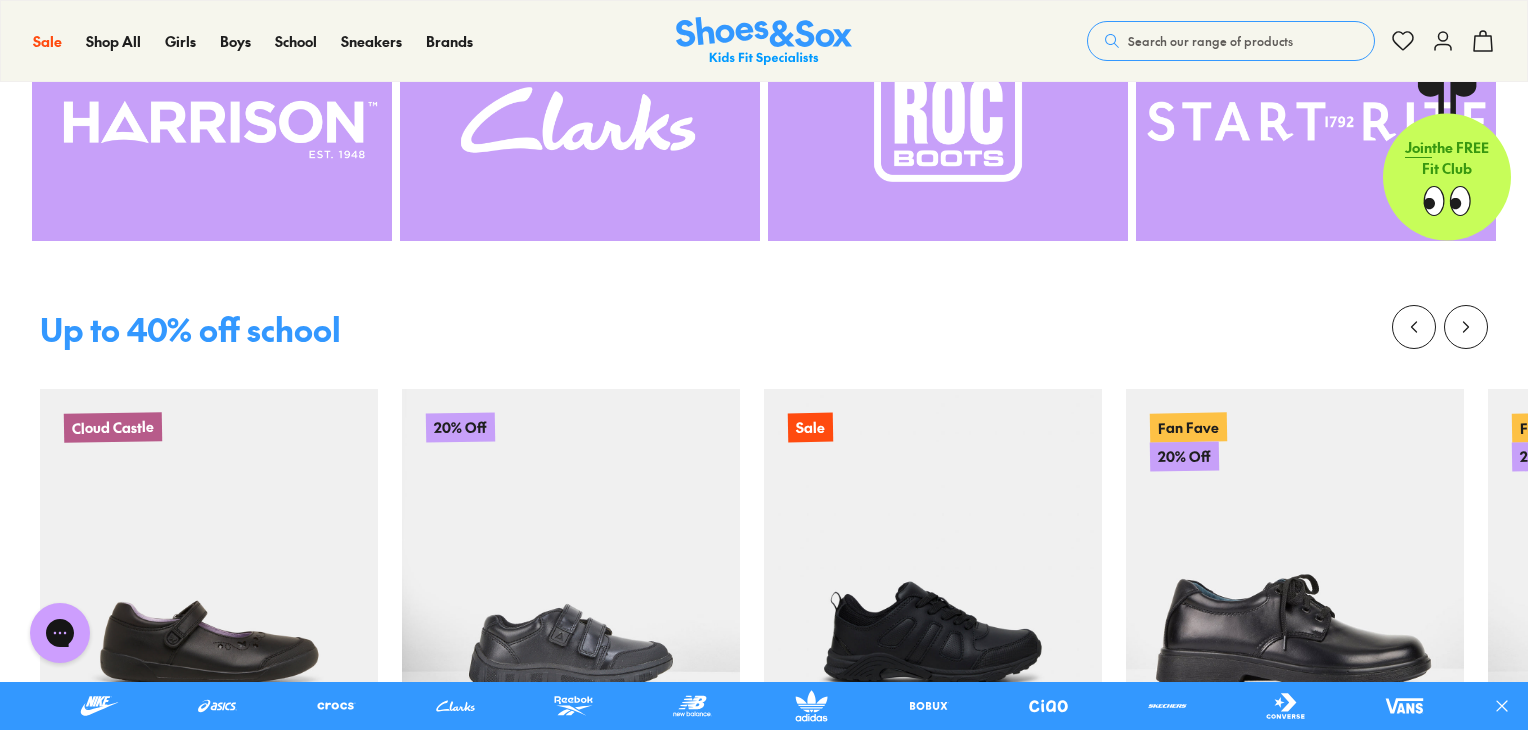 scroll, scrollTop: 600, scrollLeft: 0, axis: vertical 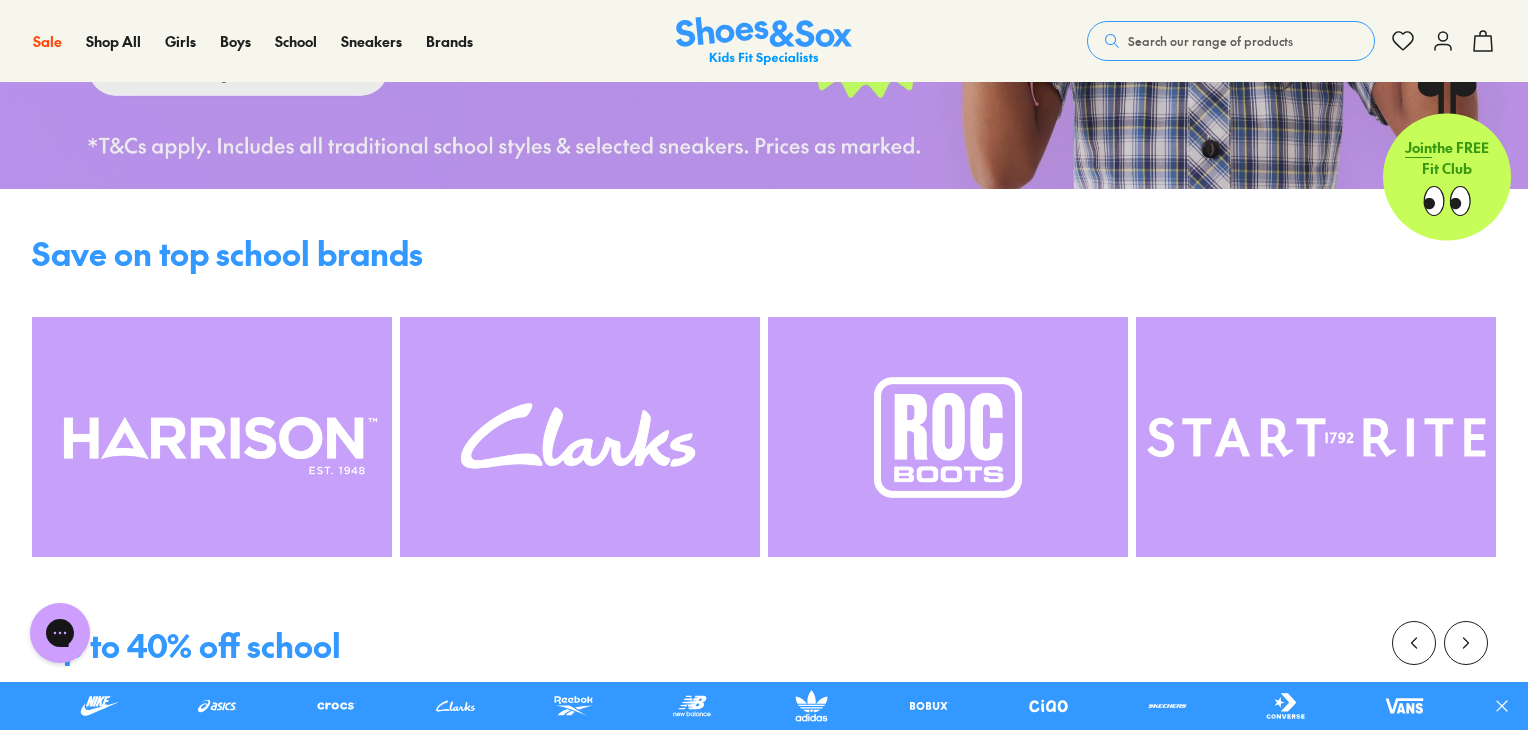click on "Search our range of products" at bounding box center (1210, 41) 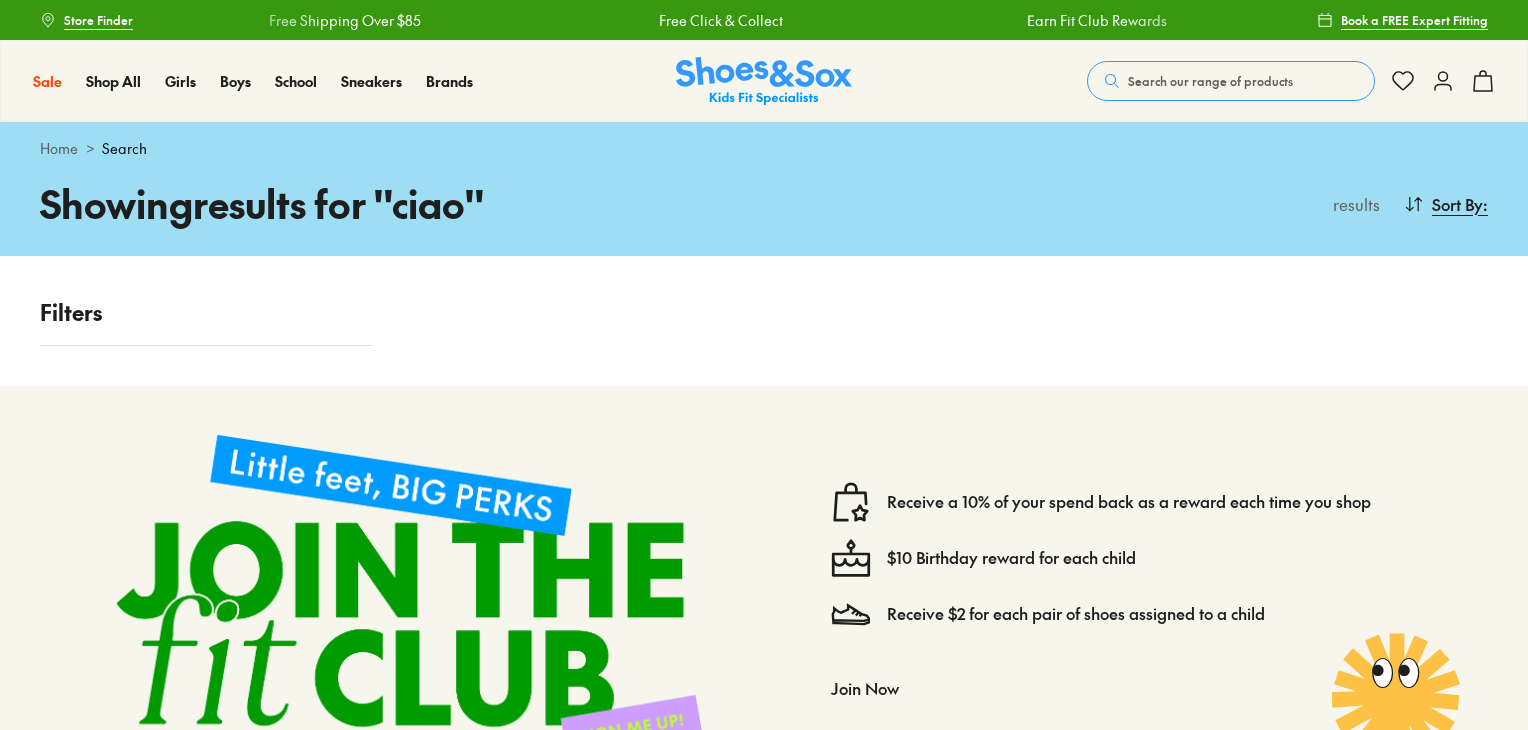 scroll, scrollTop: 0, scrollLeft: 0, axis: both 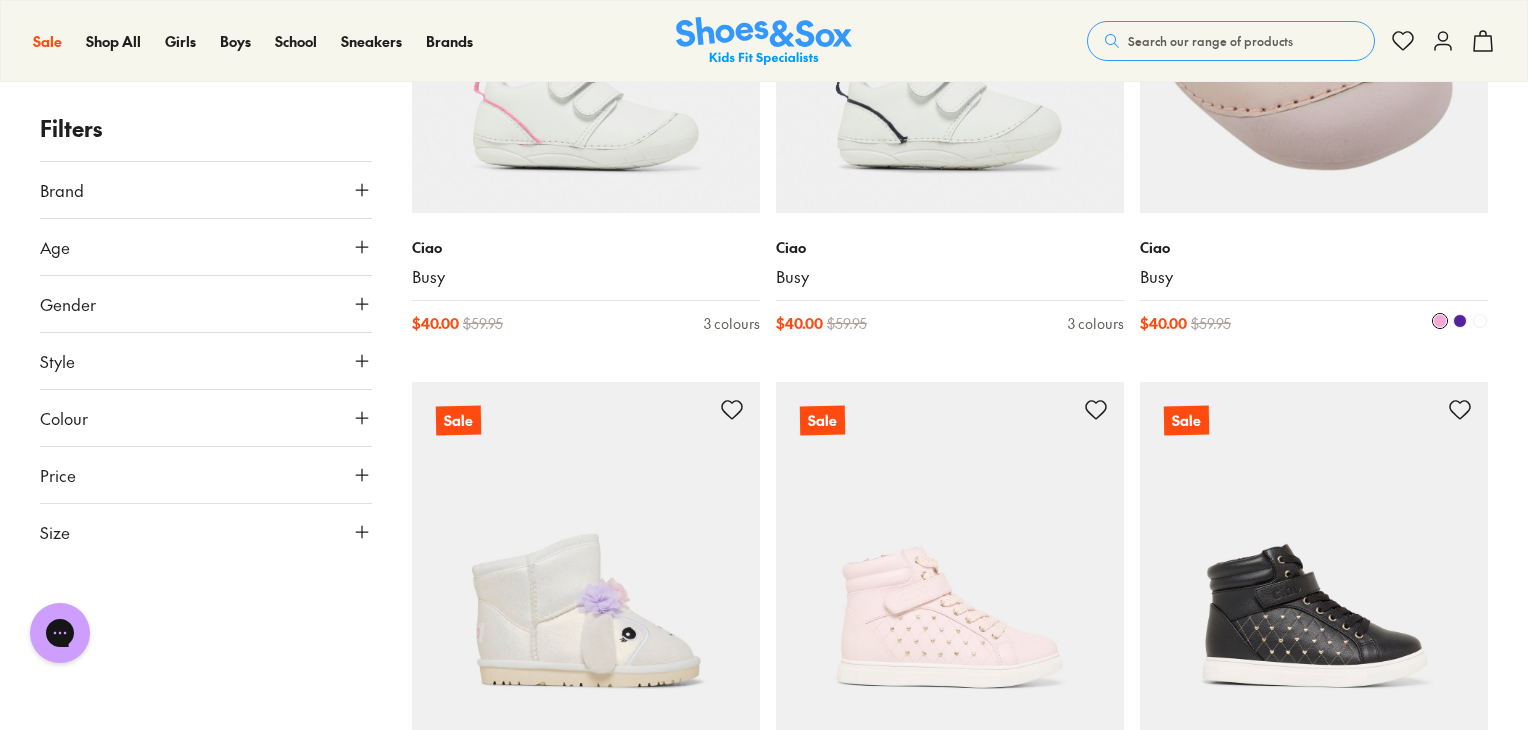 click at bounding box center (1314, 39) 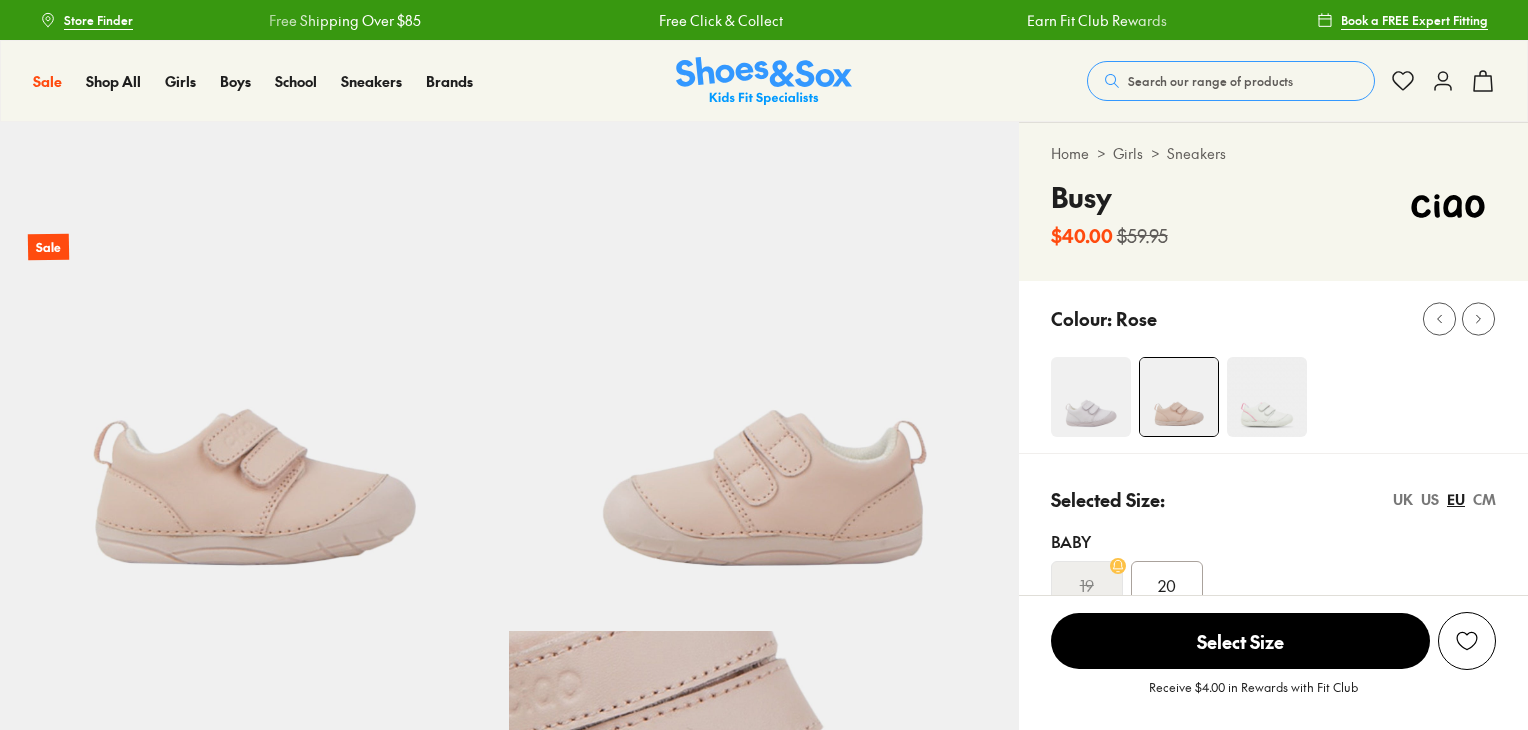 scroll, scrollTop: 0, scrollLeft: 0, axis: both 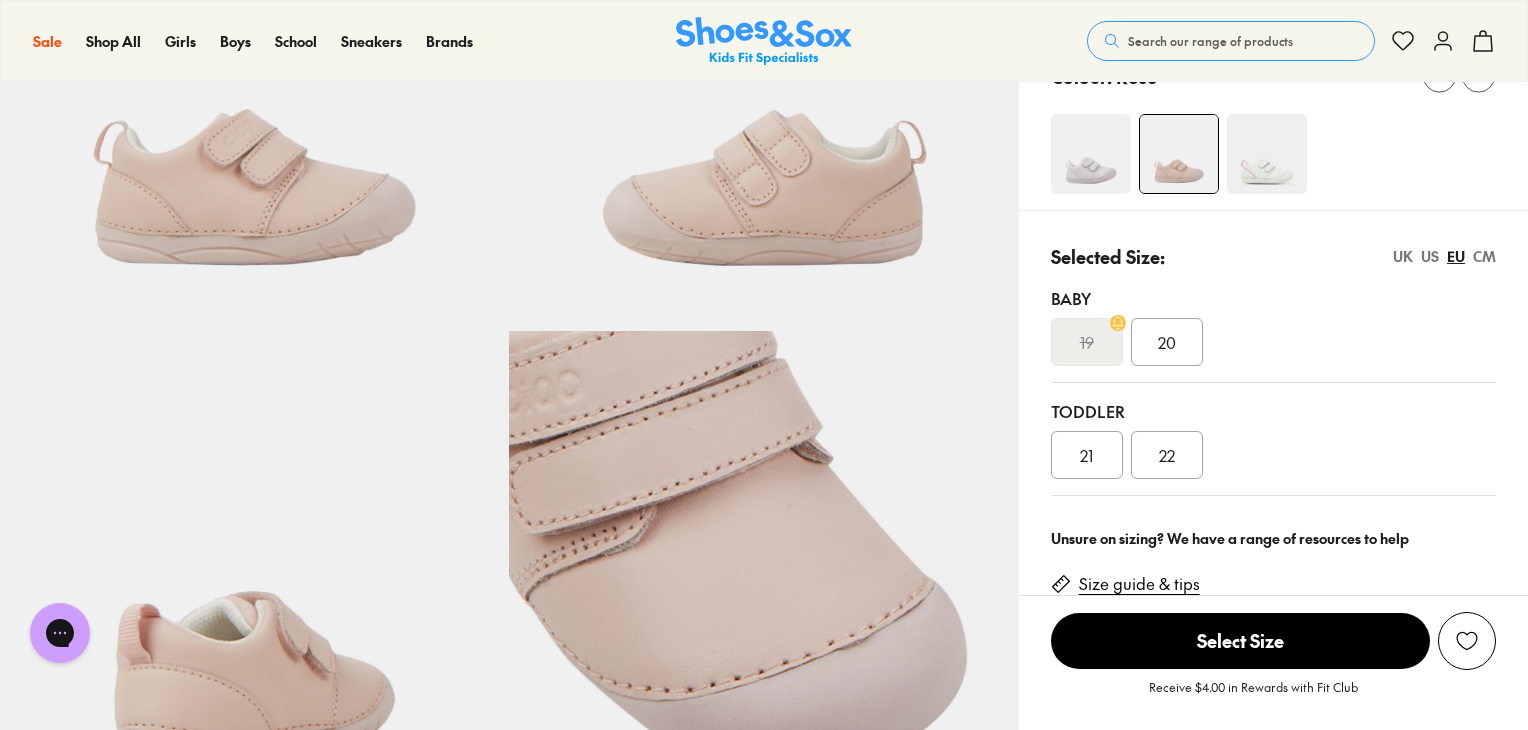 click on "22" at bounding box center (1167, 455) 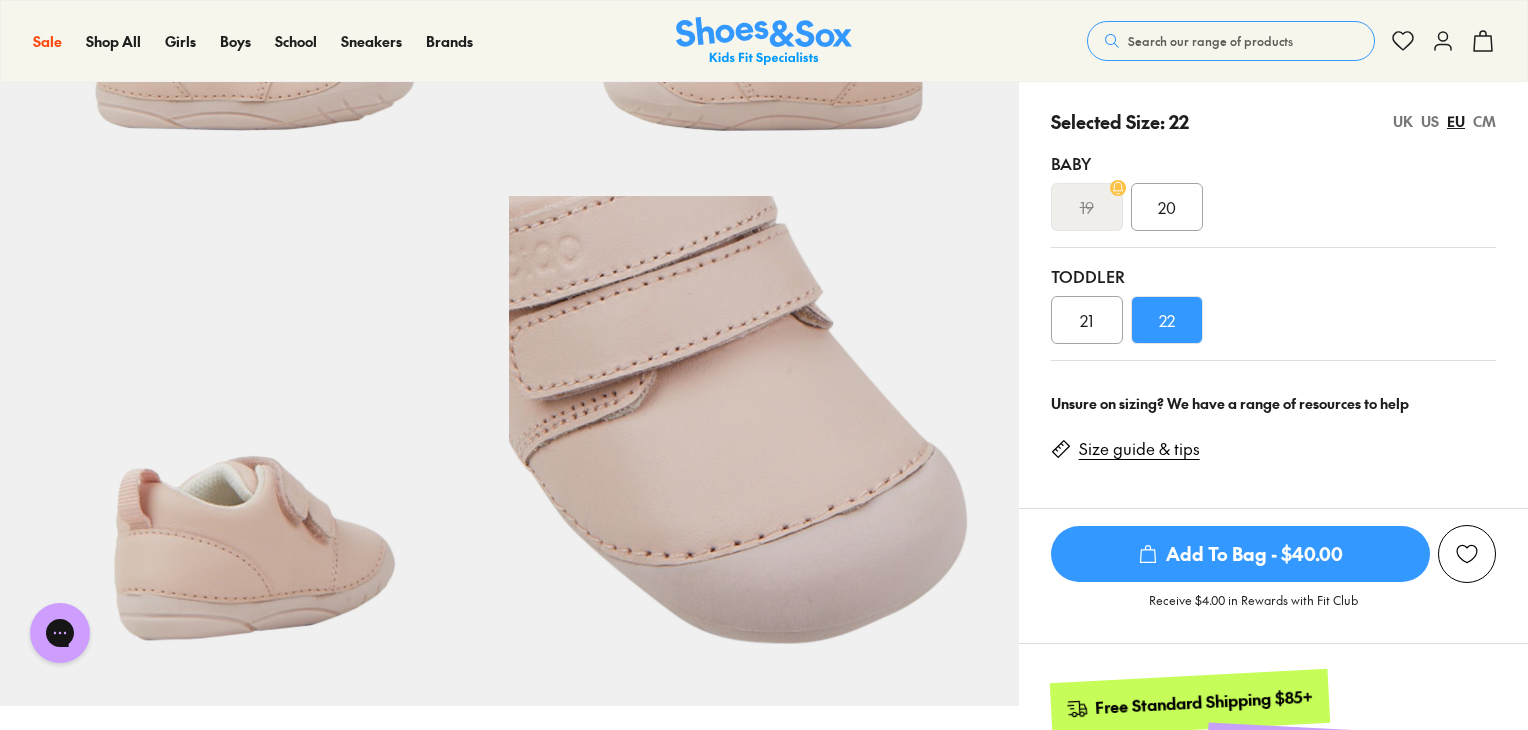 scroll, scrollTop: 400, scrollLeft: 0, axis: vertical 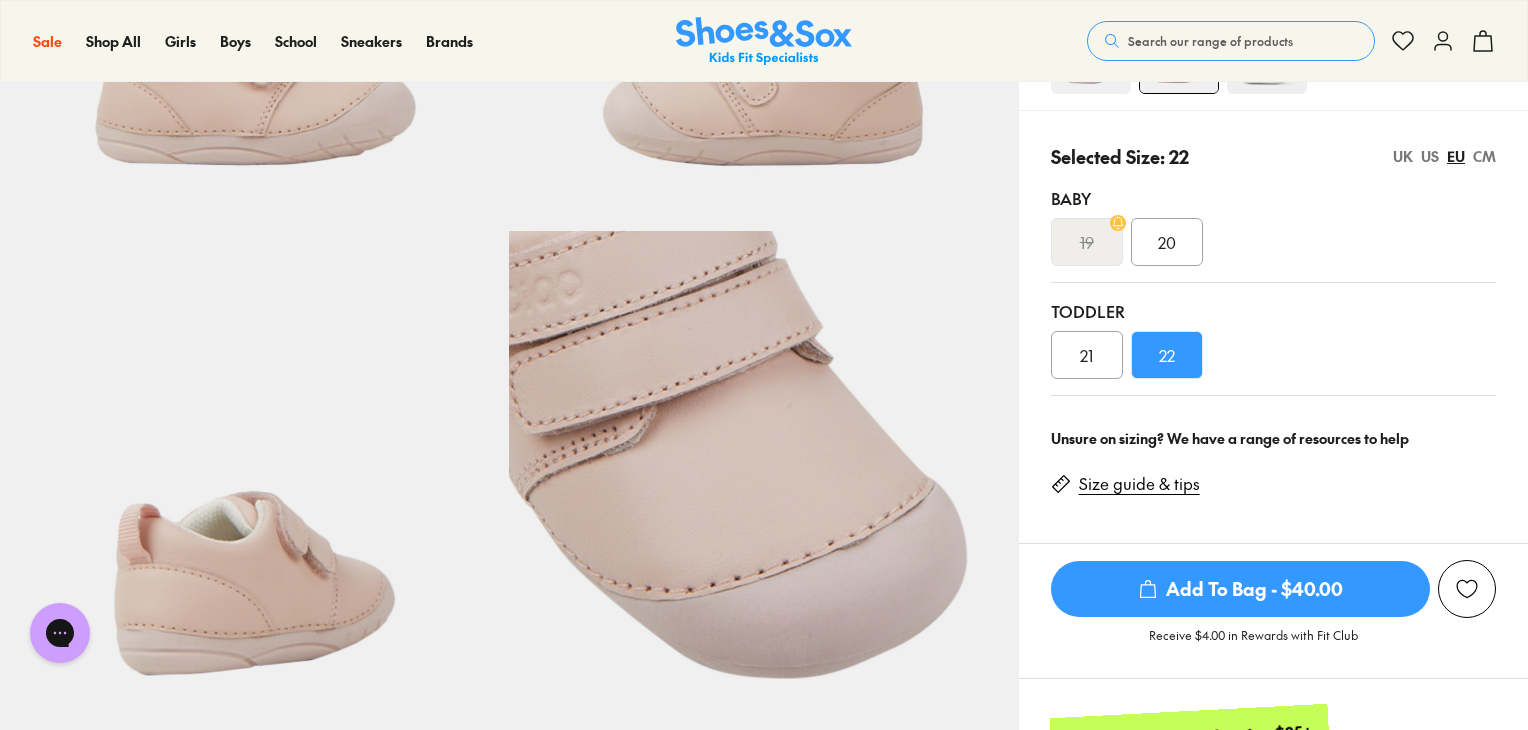 click on "Add To Bag - $40.00" at bounding box center [1240, 589] 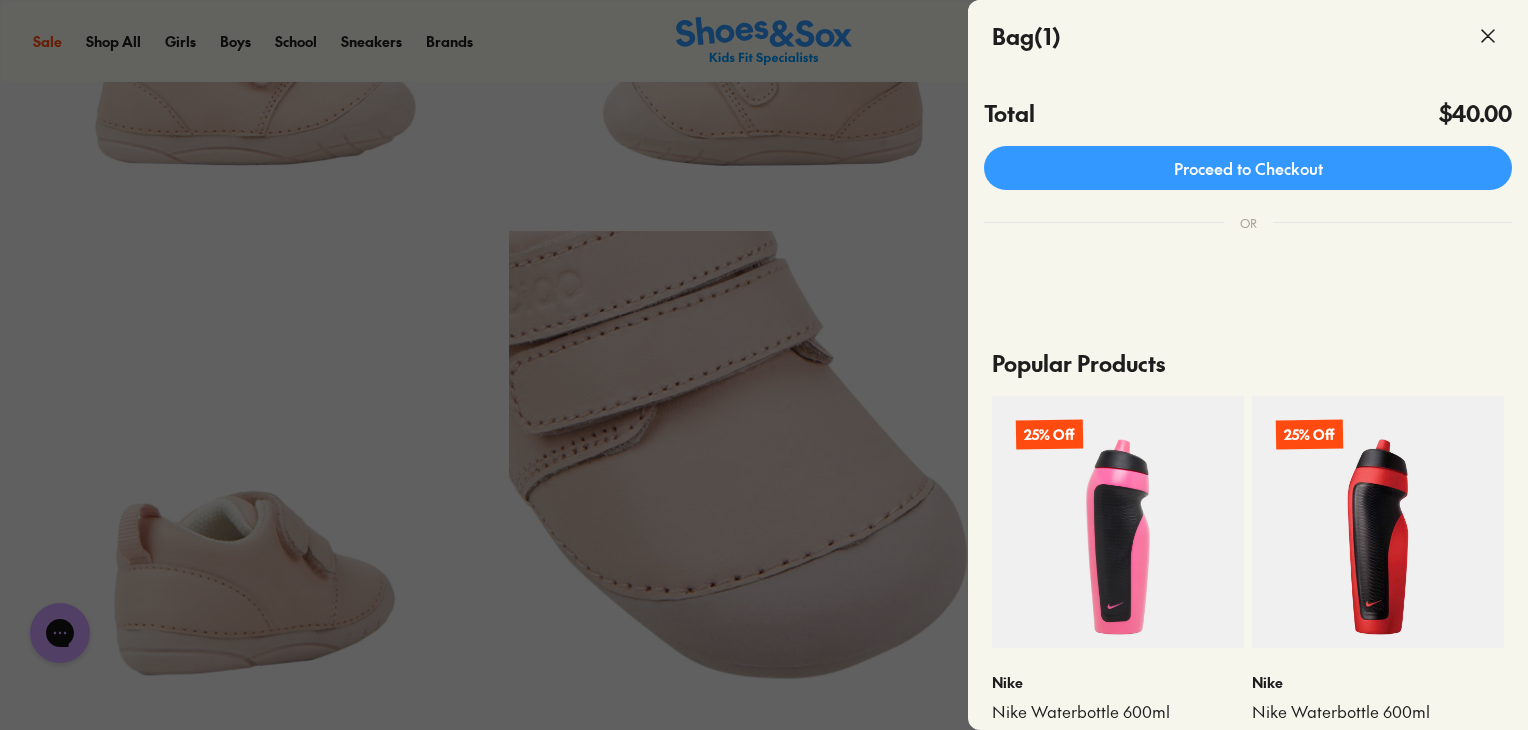 scroll, scrollTop: 400, scrollLeft: 0, axis: vertical 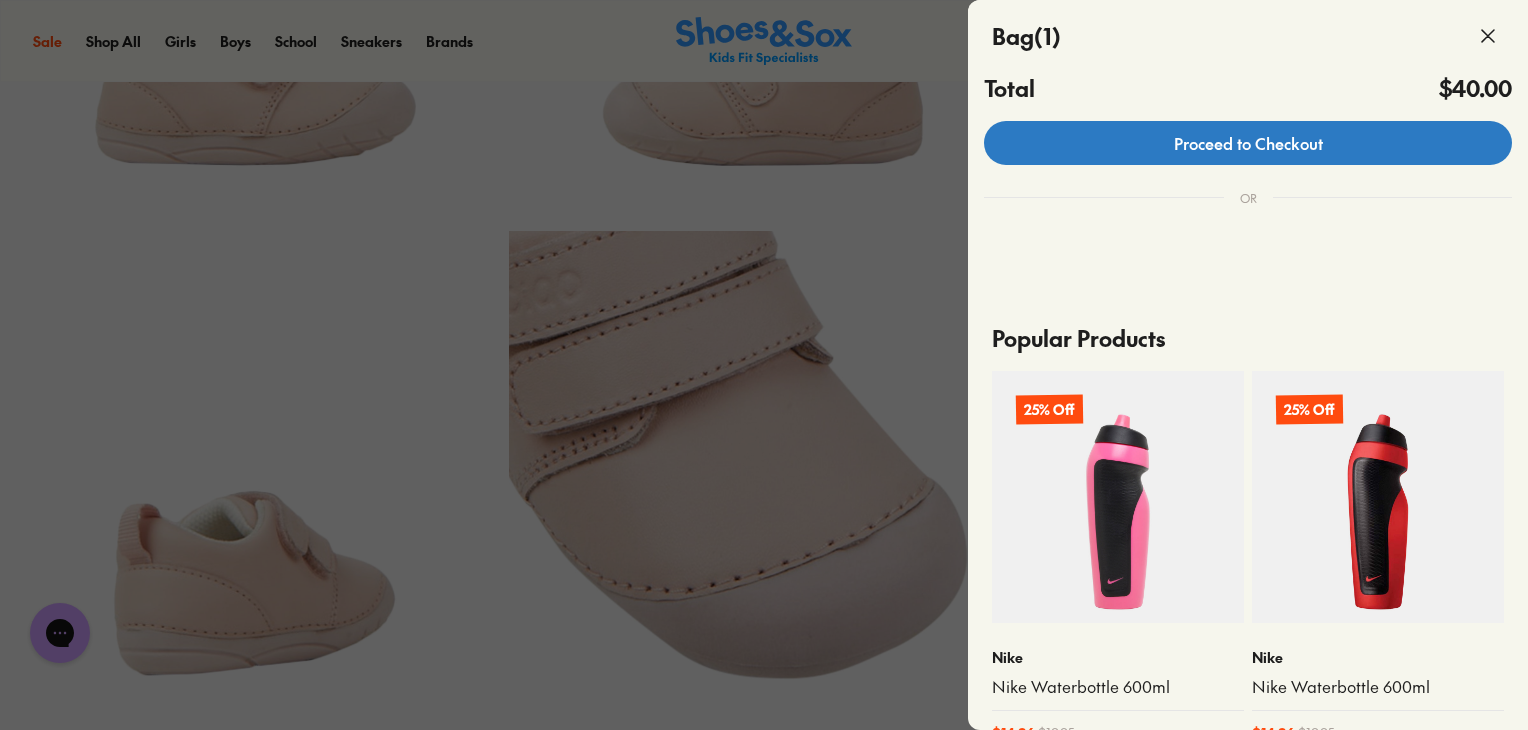 click on "Proceed to Checkout" 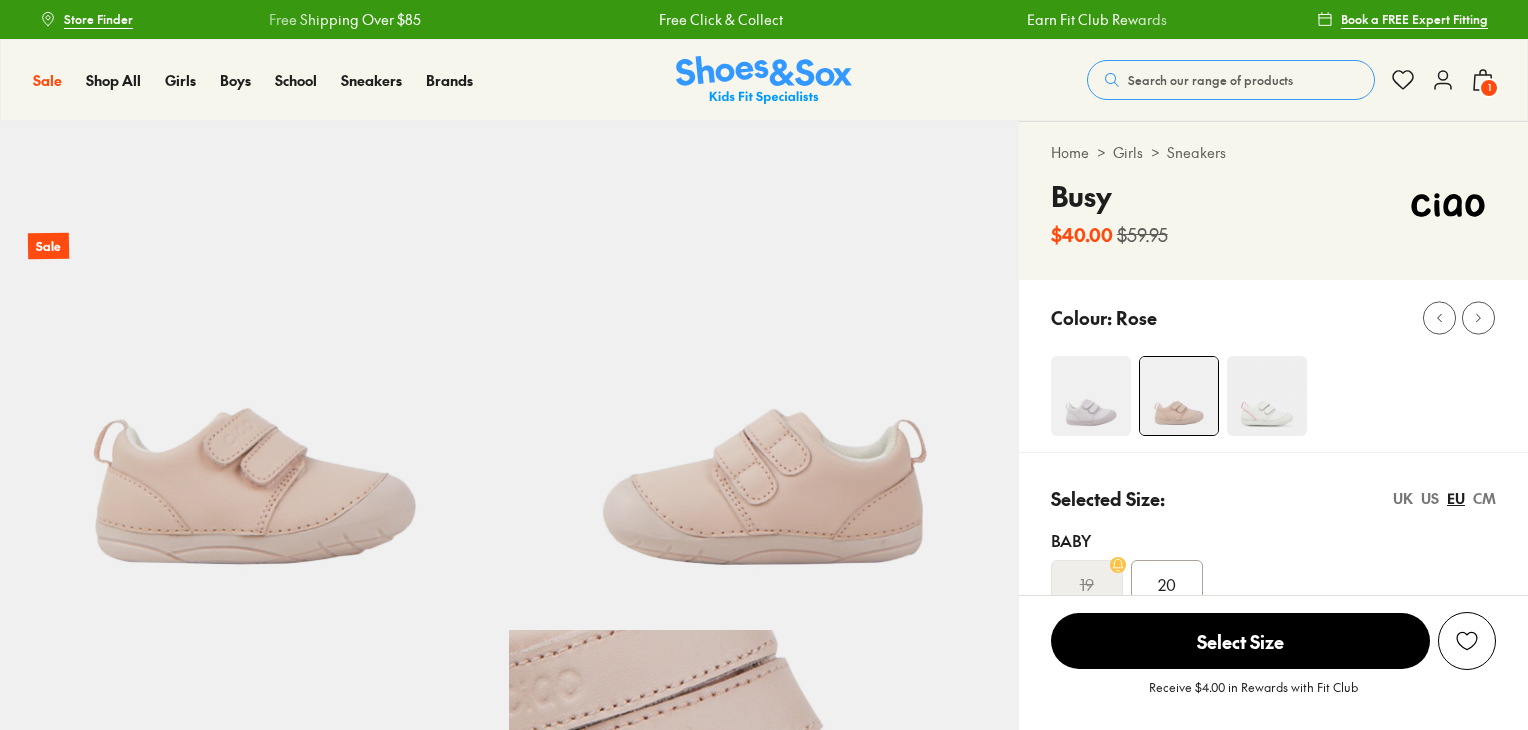 scroll, scrollTop: 400, scrollLeft: 0, axis: vertical 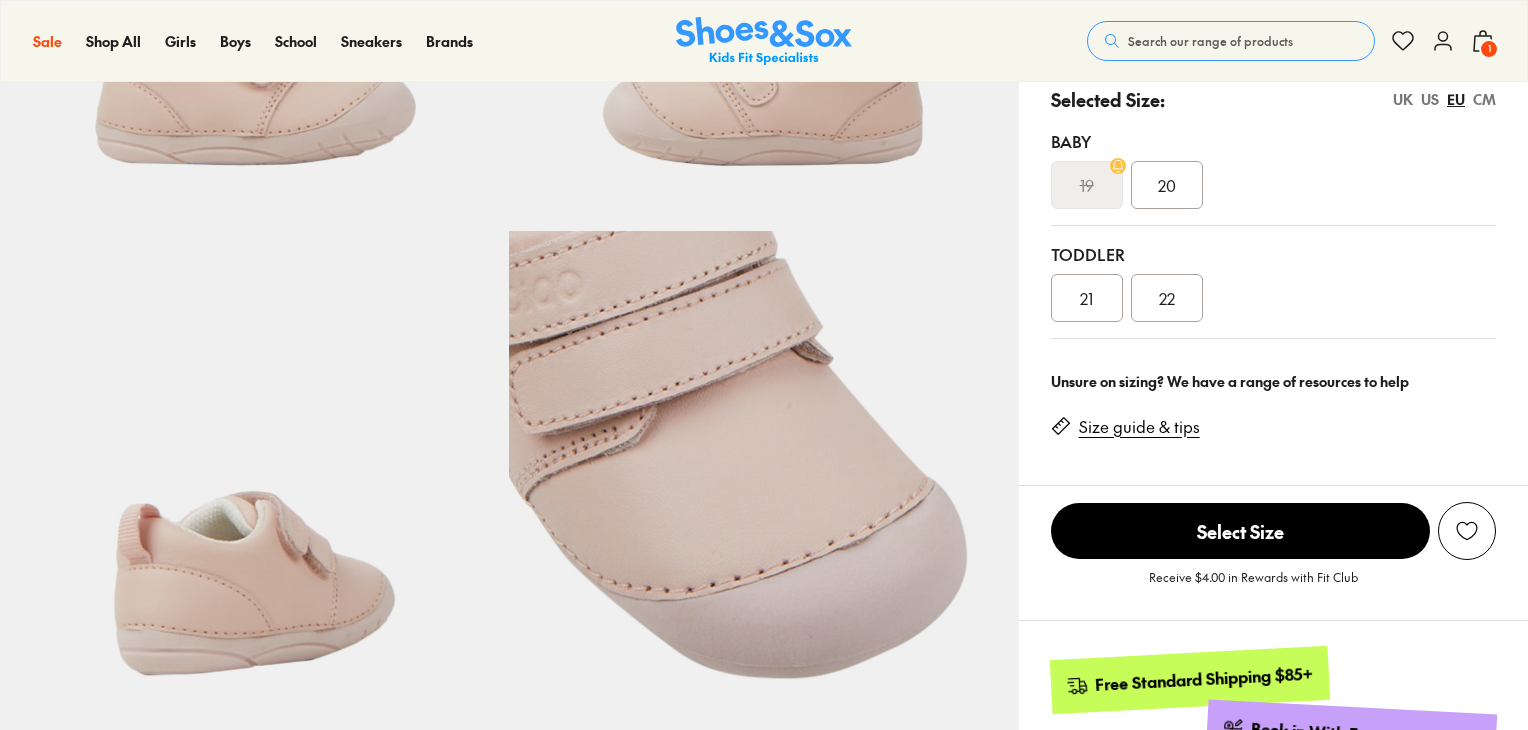 select on "*" 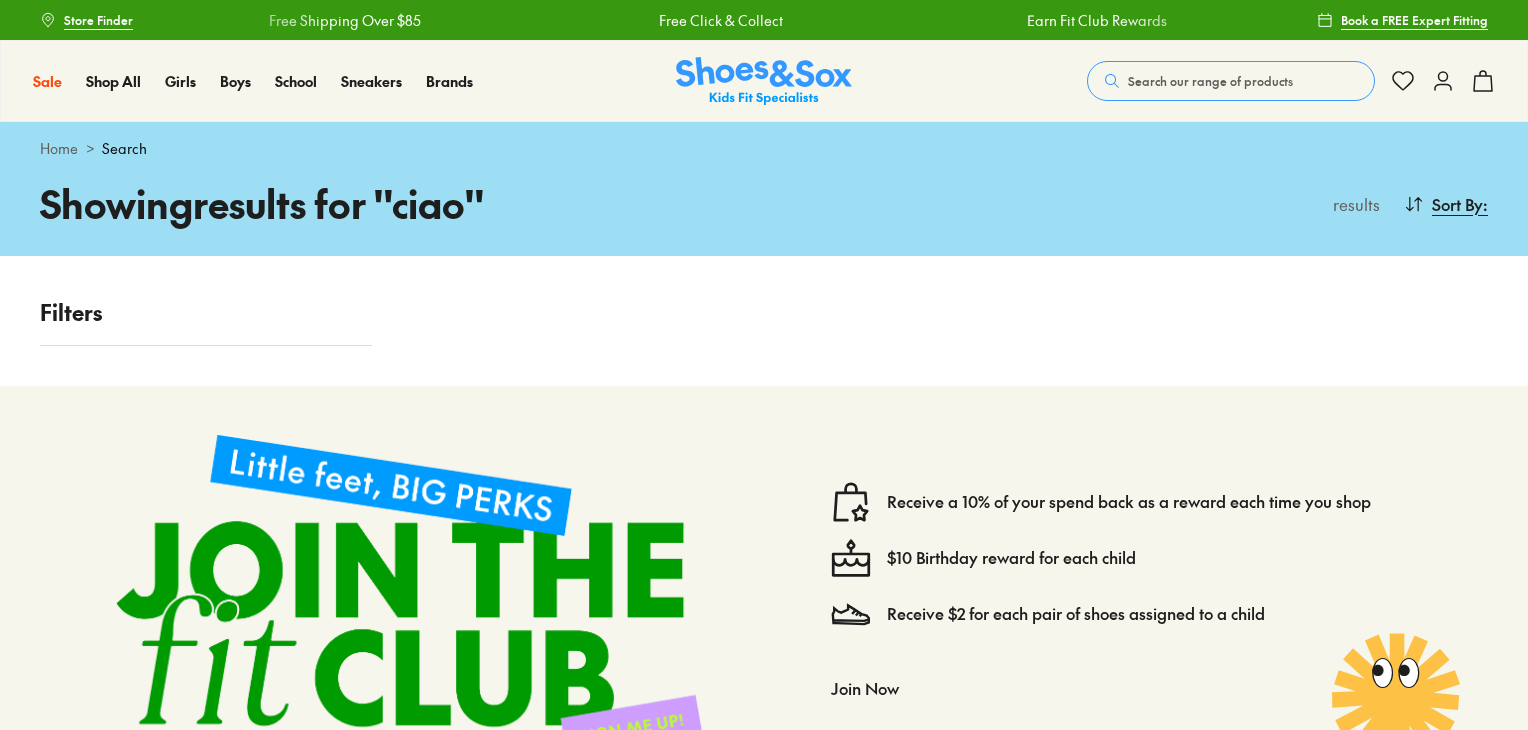 scroll, scrollTop: 0, scrollLeft: 0, axis: both 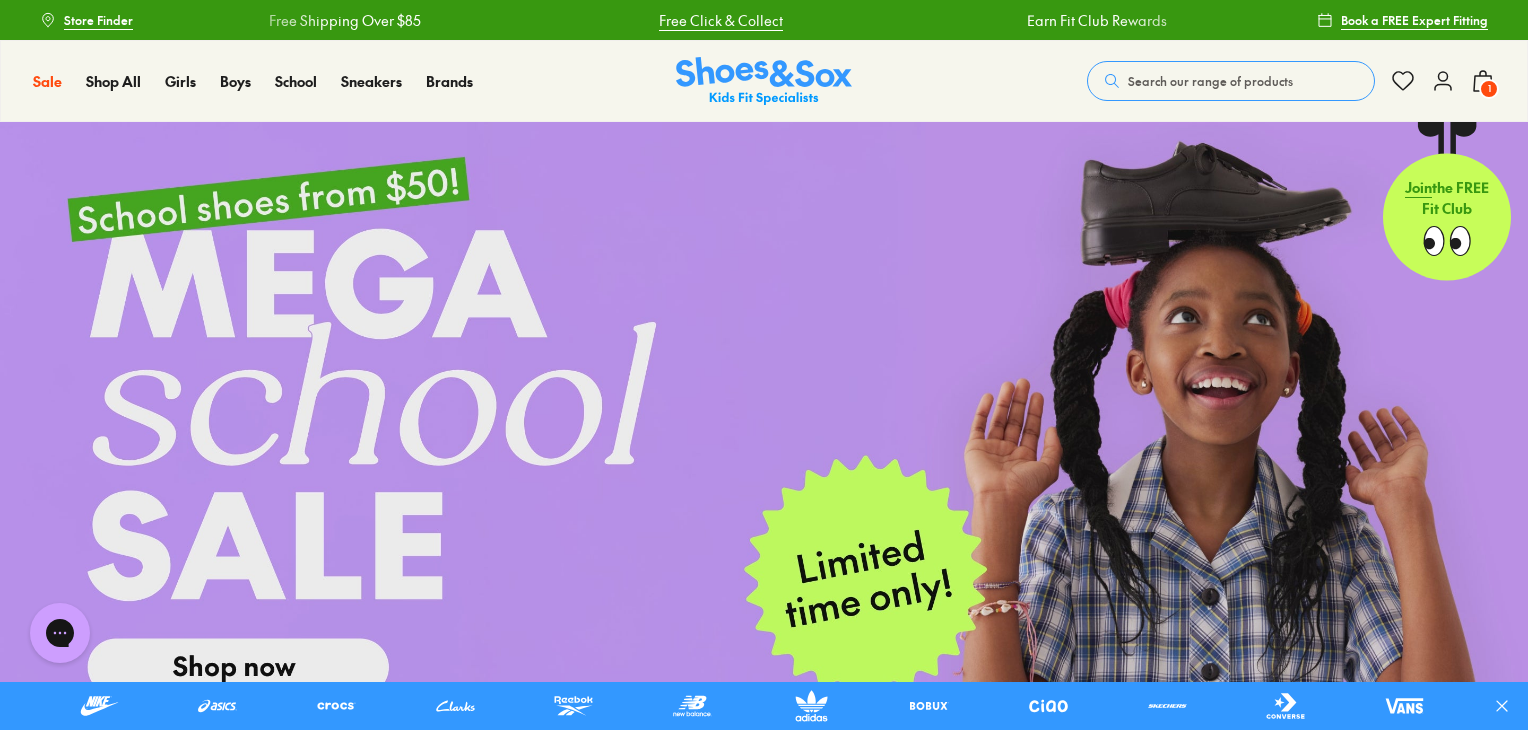 click on "Free Click & Collect" at bounding box center (714, 20) 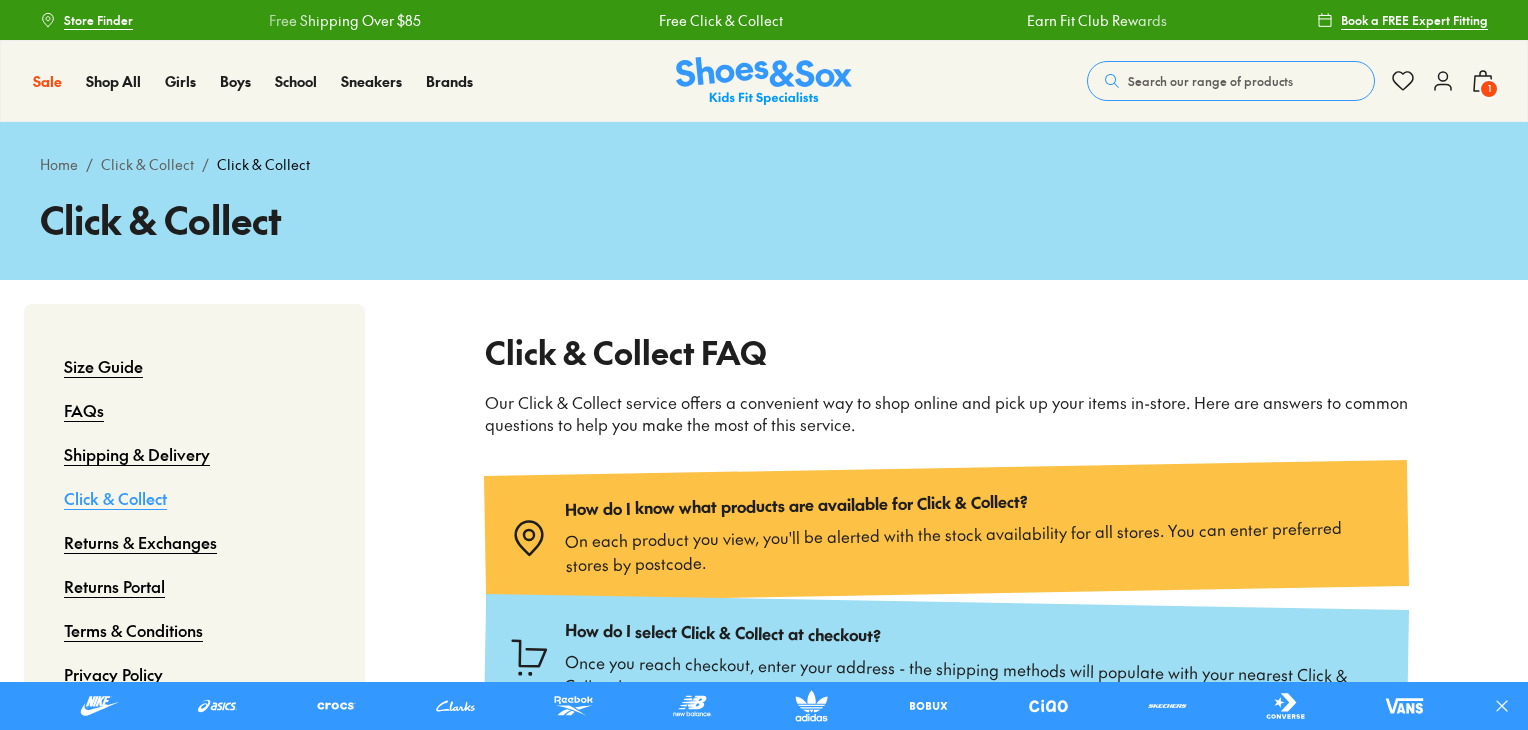 scroll, scrollTop: 0, scrollLeft: 0, axis: both 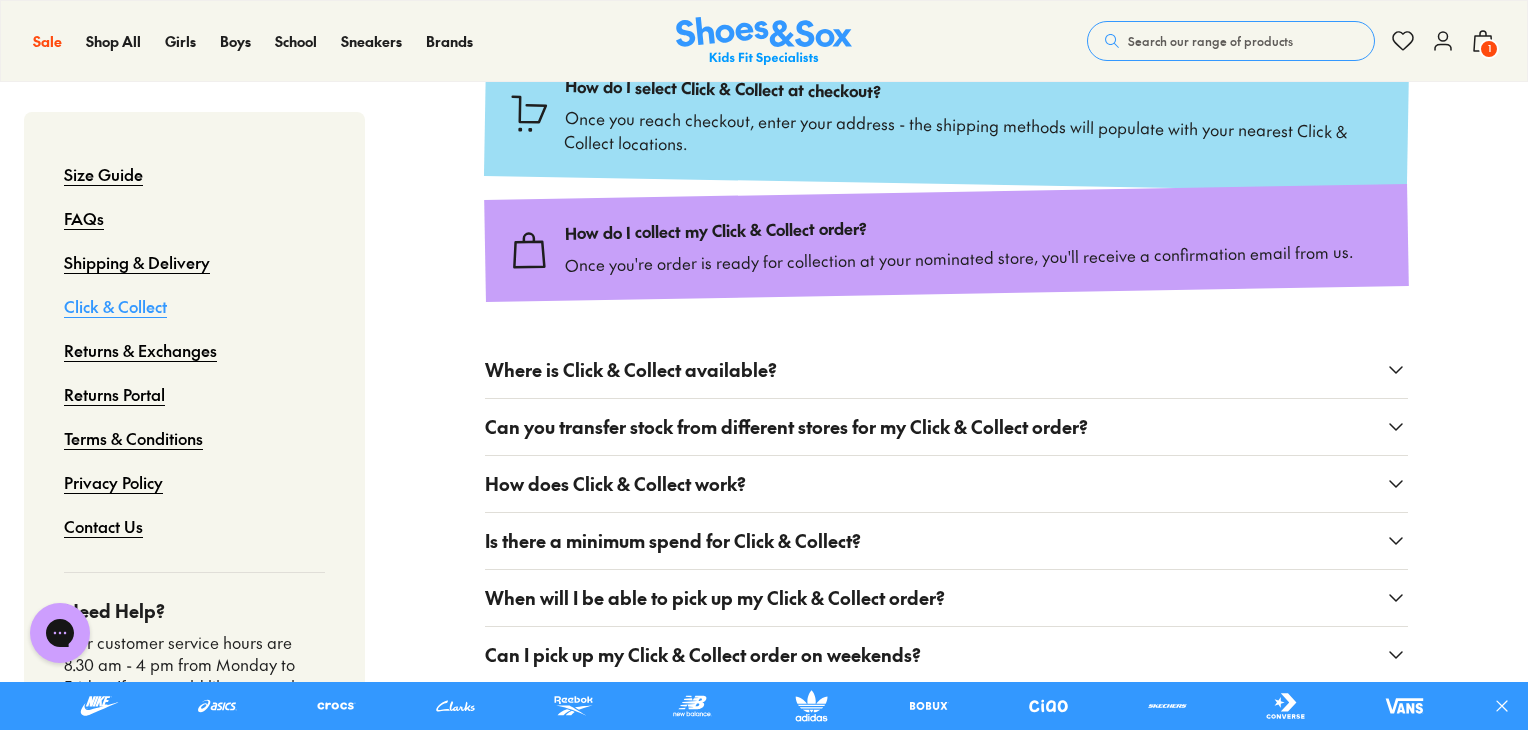 click 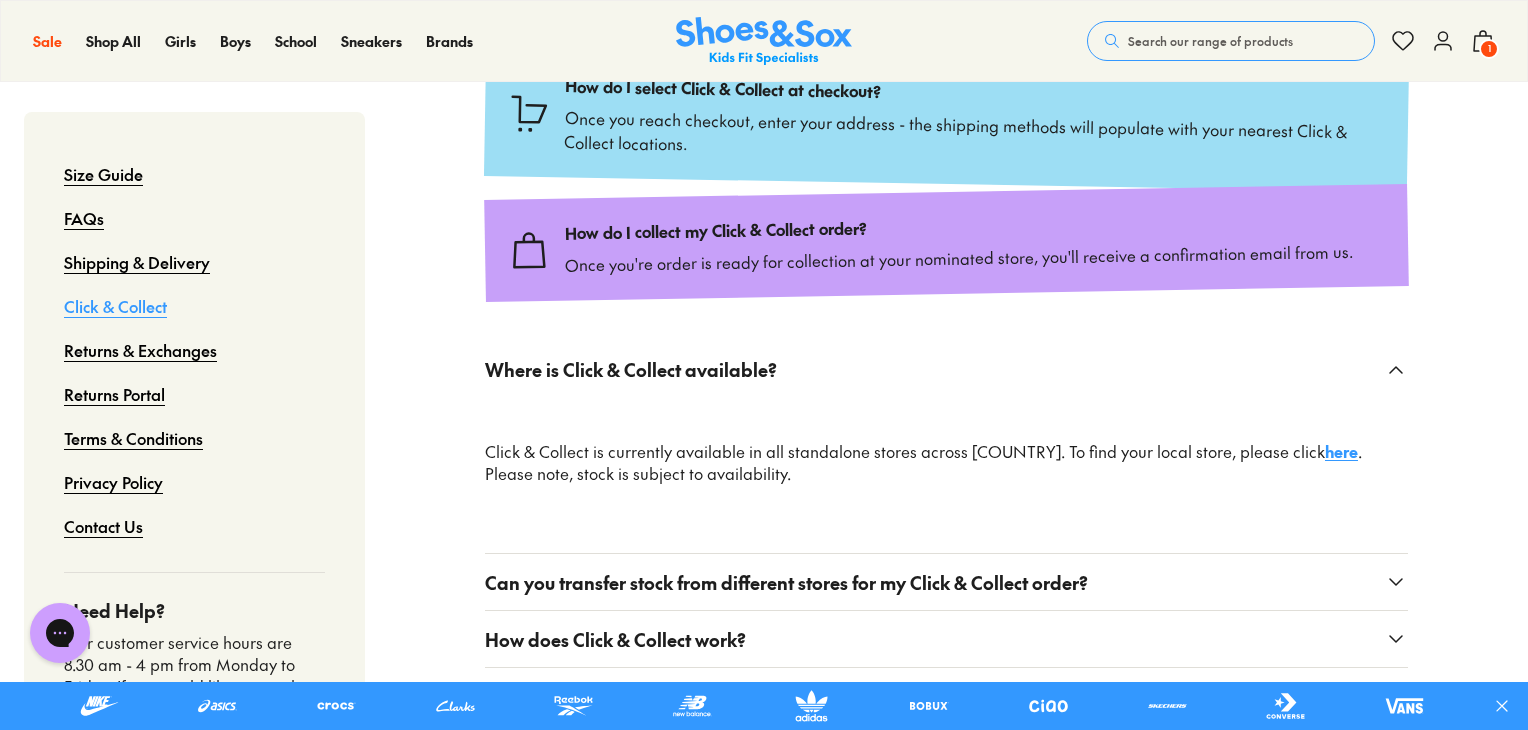 click on "here" at bounding box center [1341, 451] 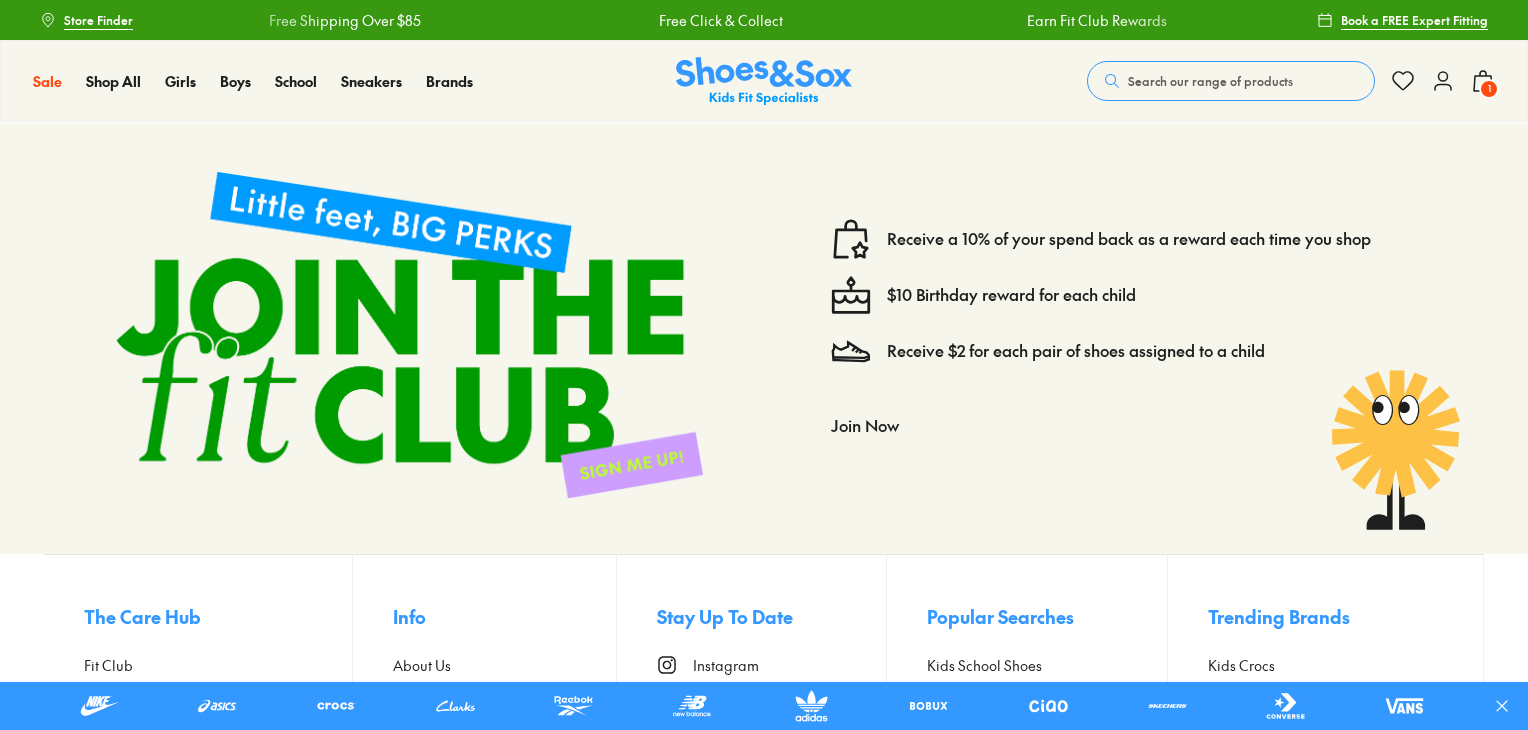 scroll, scrollTop: 0, scrollLeft: 0, axis: both 